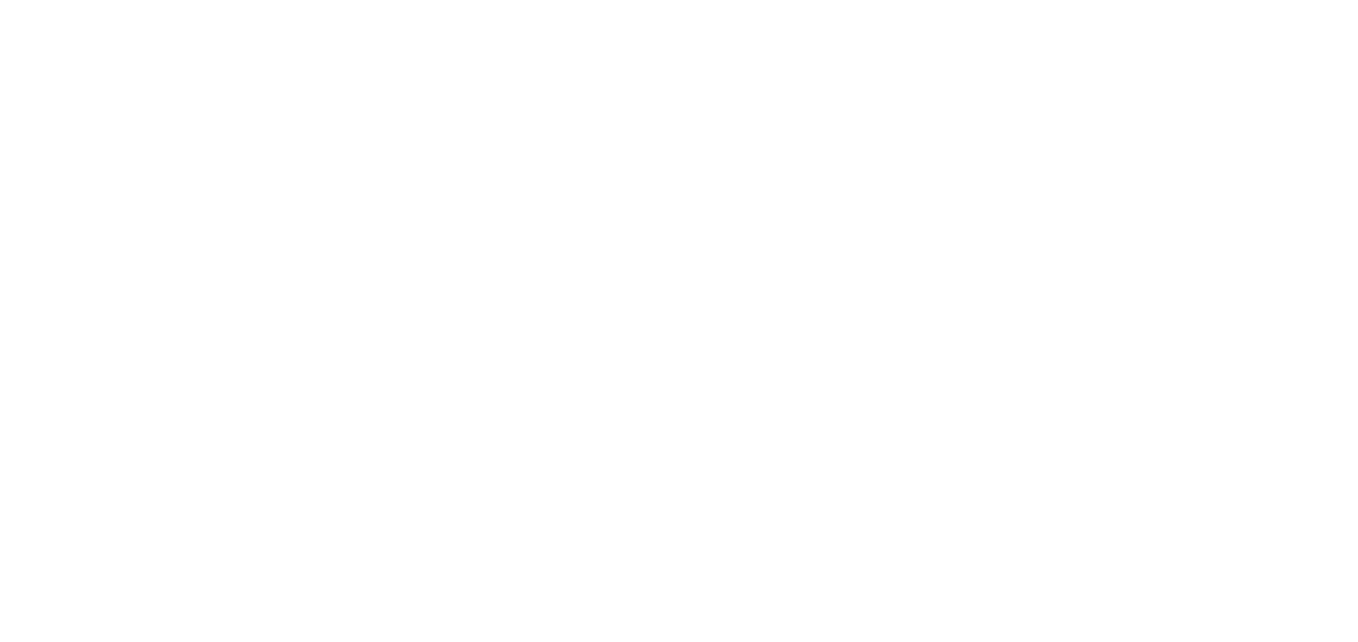scroll, scrollTop: 0, scrollLeft: 0, axis: both 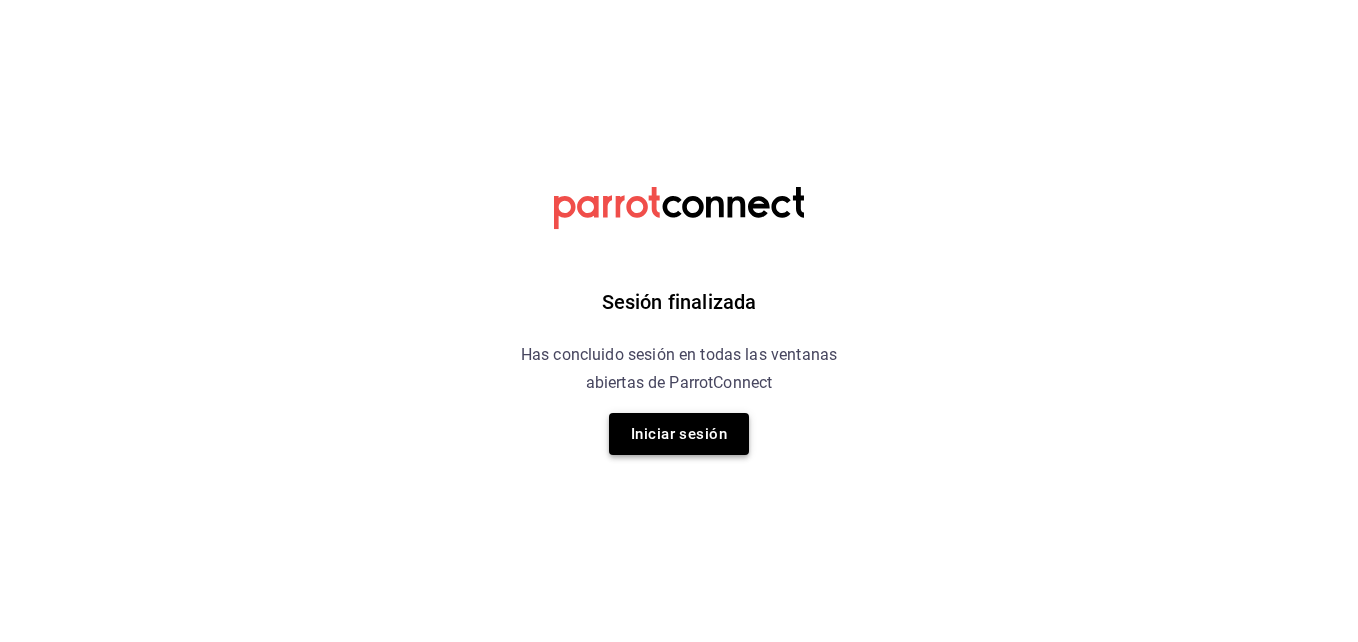 click on "Iniciar sesión" at bounding box center [679, 434] 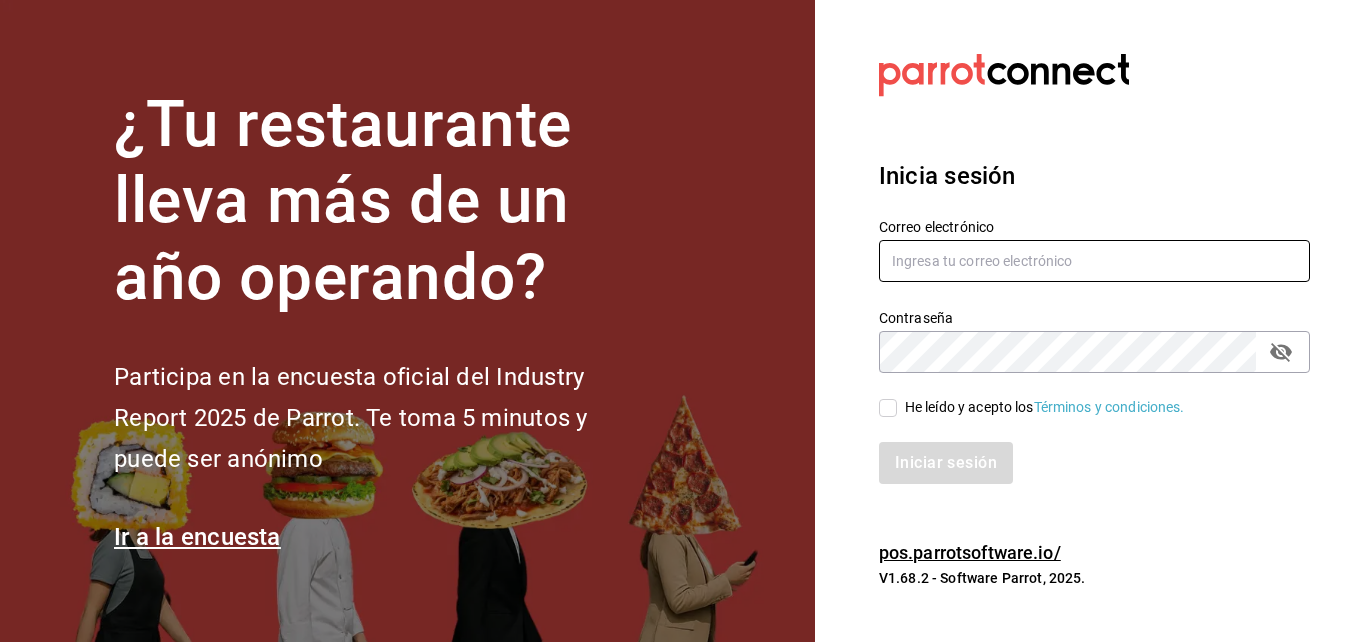 type on "[USERNAME]@[DOMAIN].com" 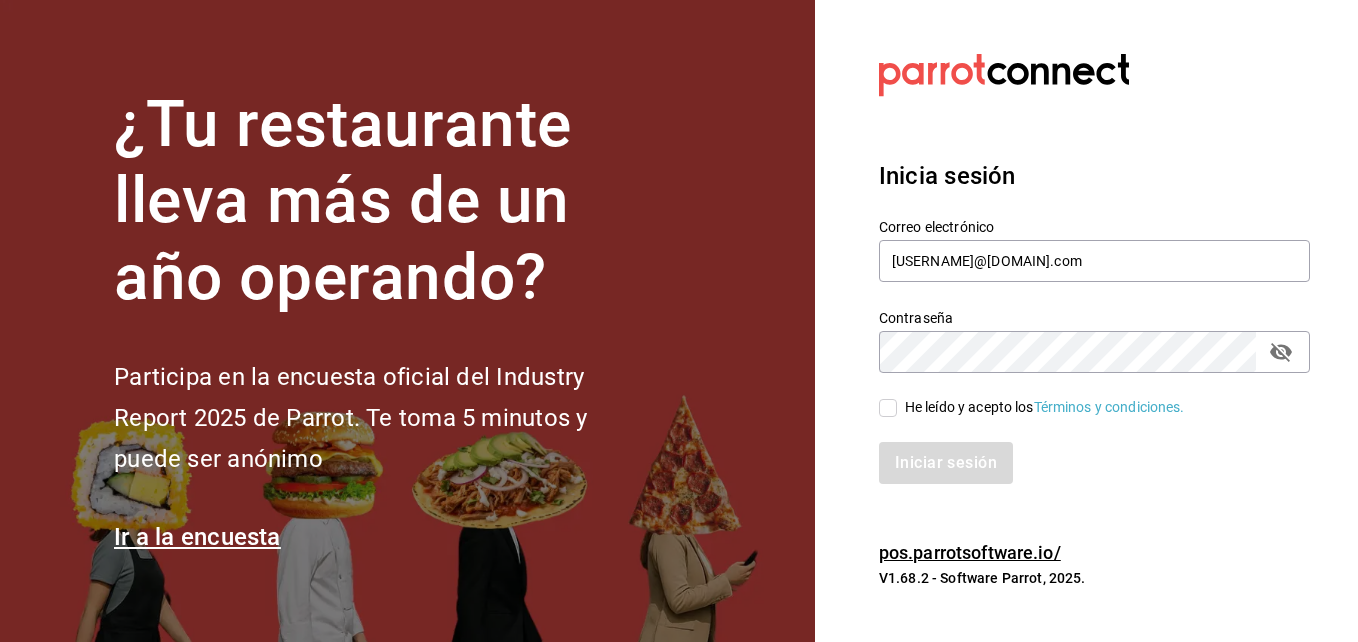 click on "He leído y acepto los  Términos y condiciones." at bounding box center [888, 408] 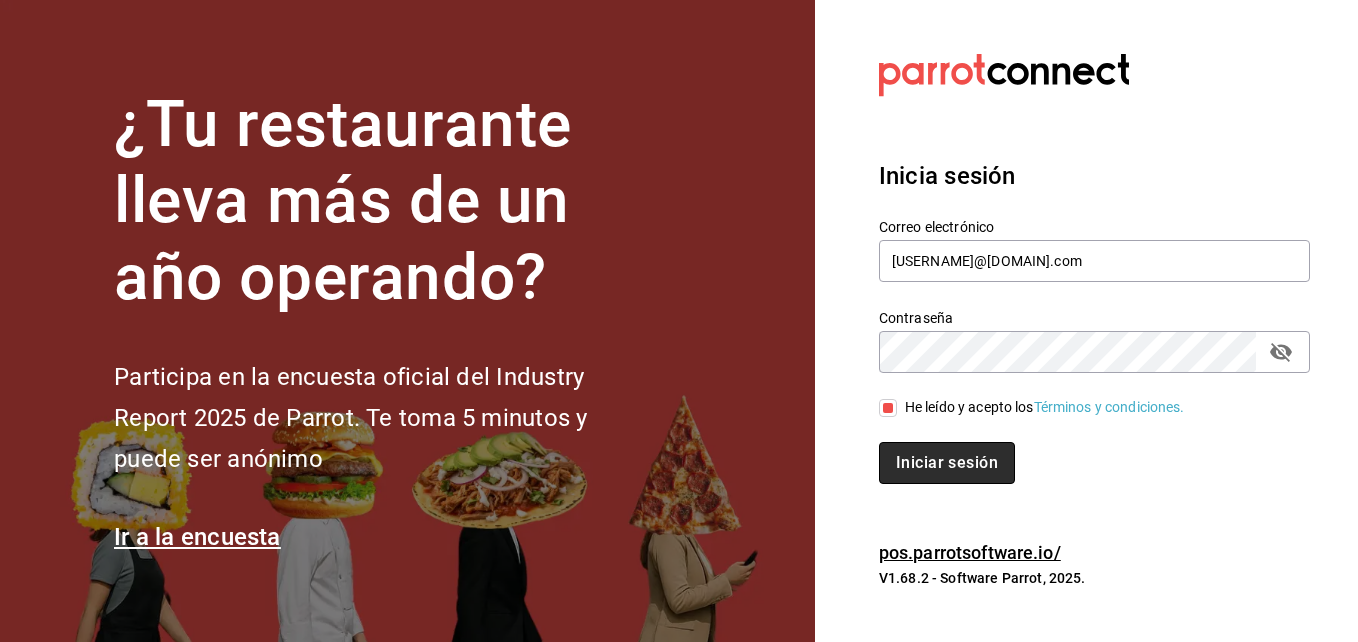 click on "Iniciar sesión" at bounding box center (947, 463) 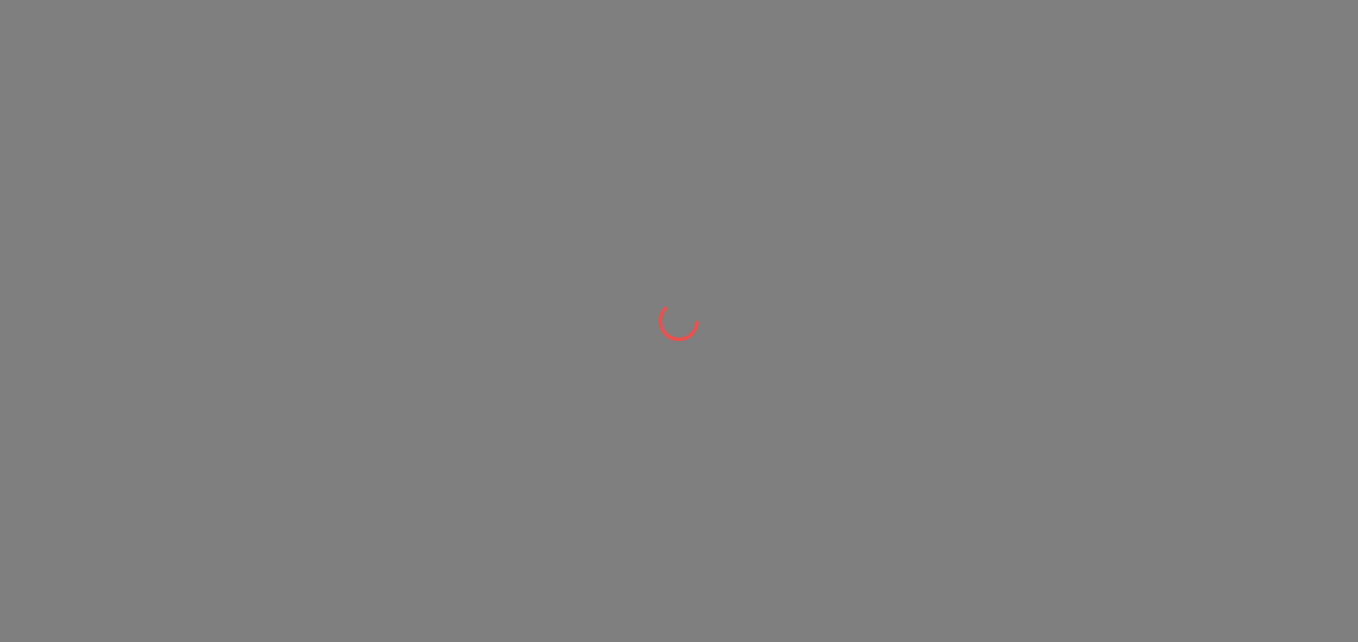 scroll, scrollTop: 0, scrollLeft: 0, axis: both 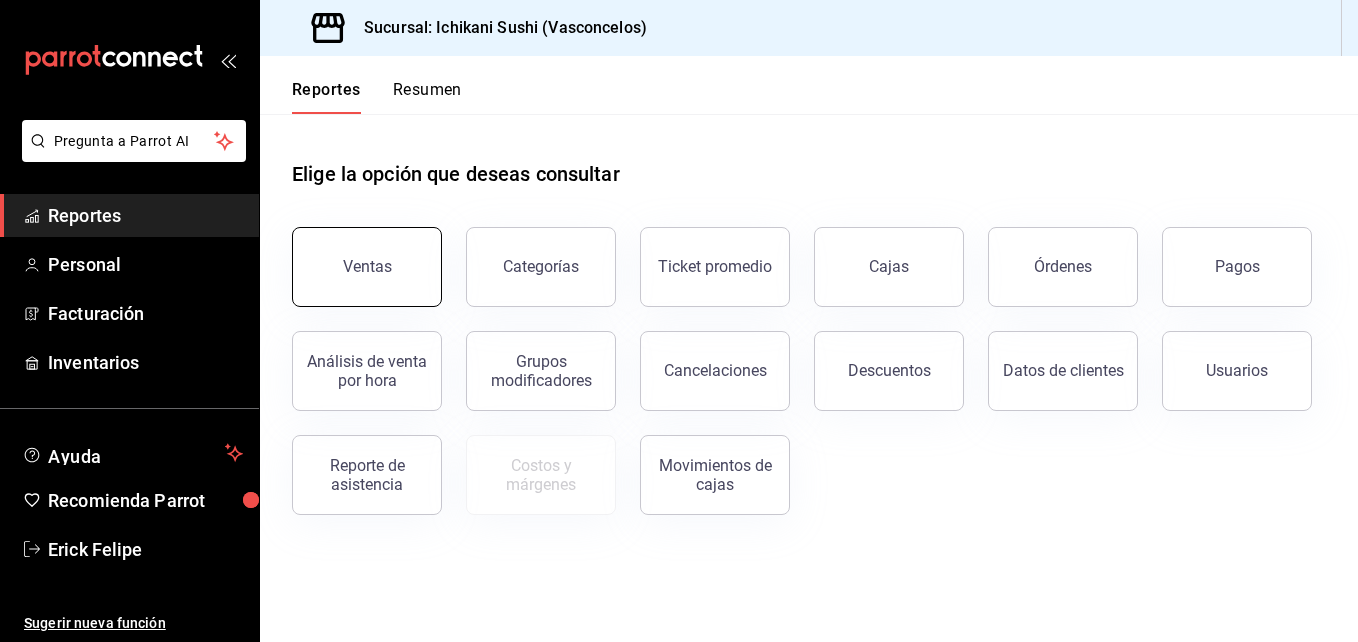 click on "Ventas" at bounding box center [367, 266] 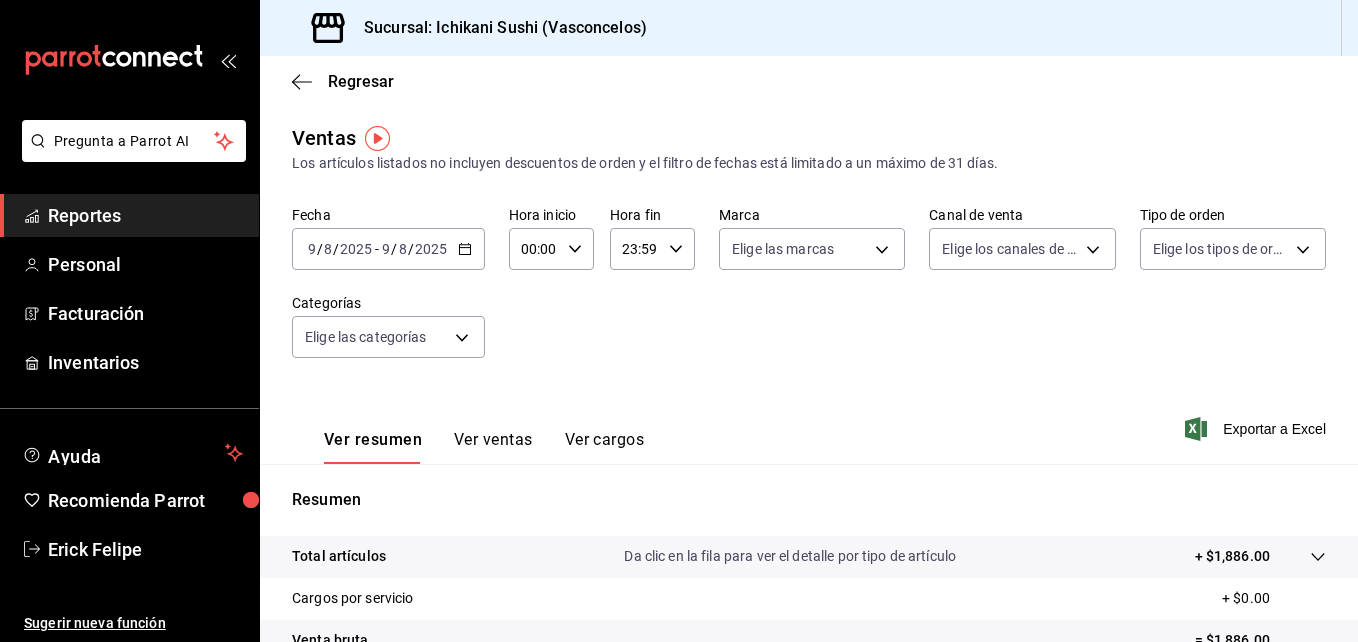click 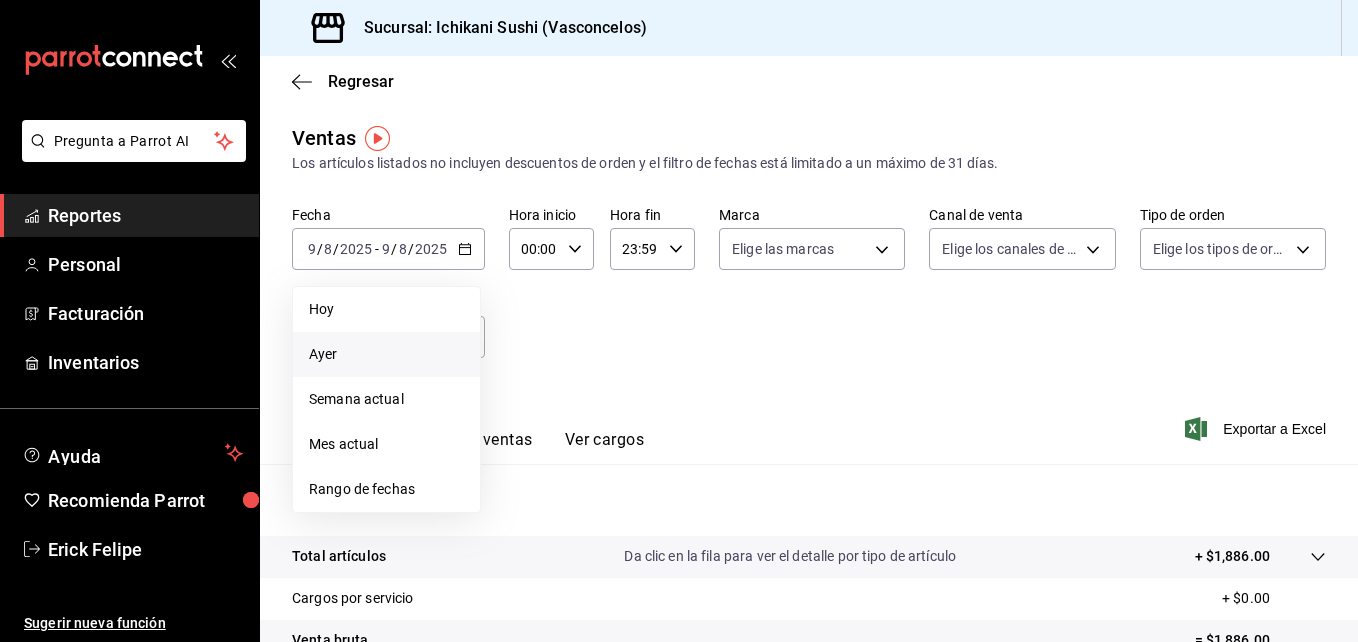 click on "Ayer" at bounding box center [386, 354] 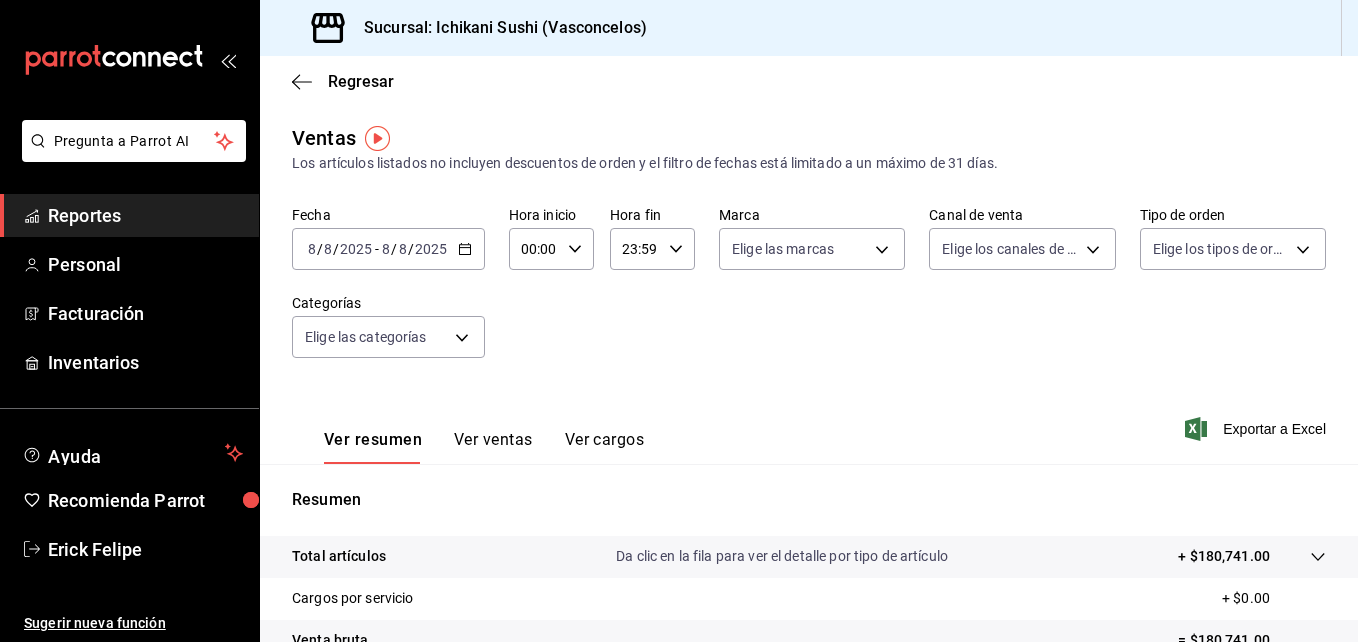 click 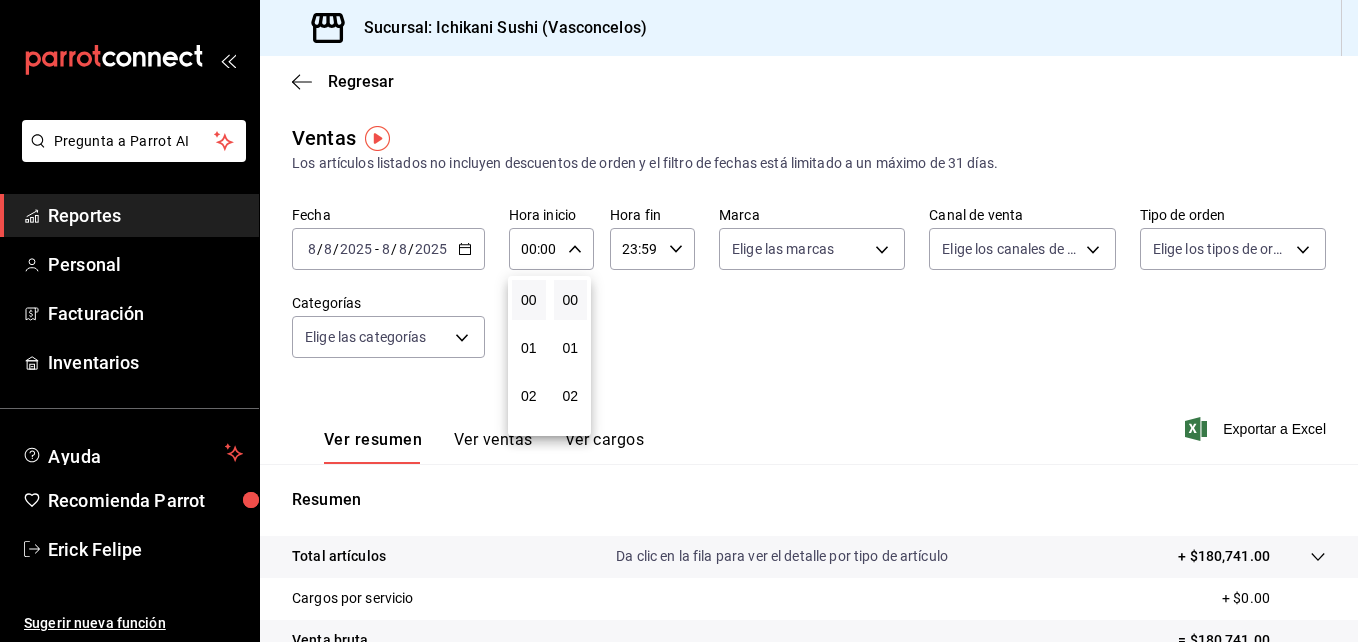 click at bounding box center [679, 321] 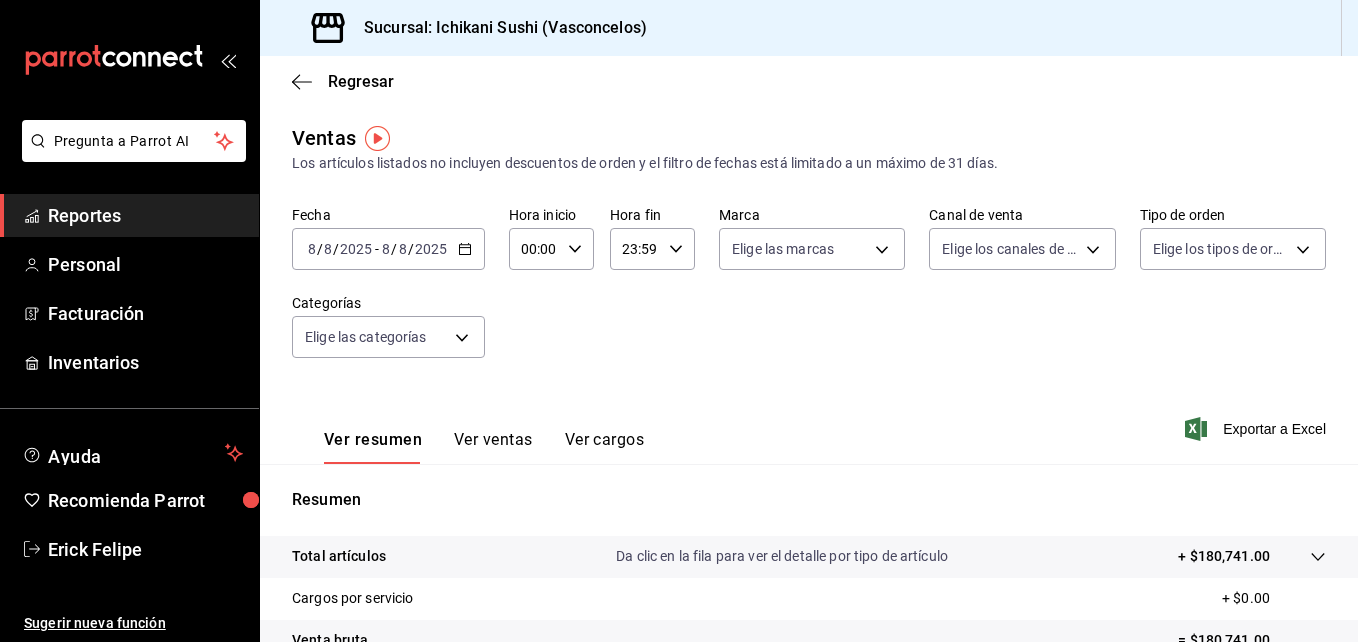click on "00:00" at bounding box center [534, 249] 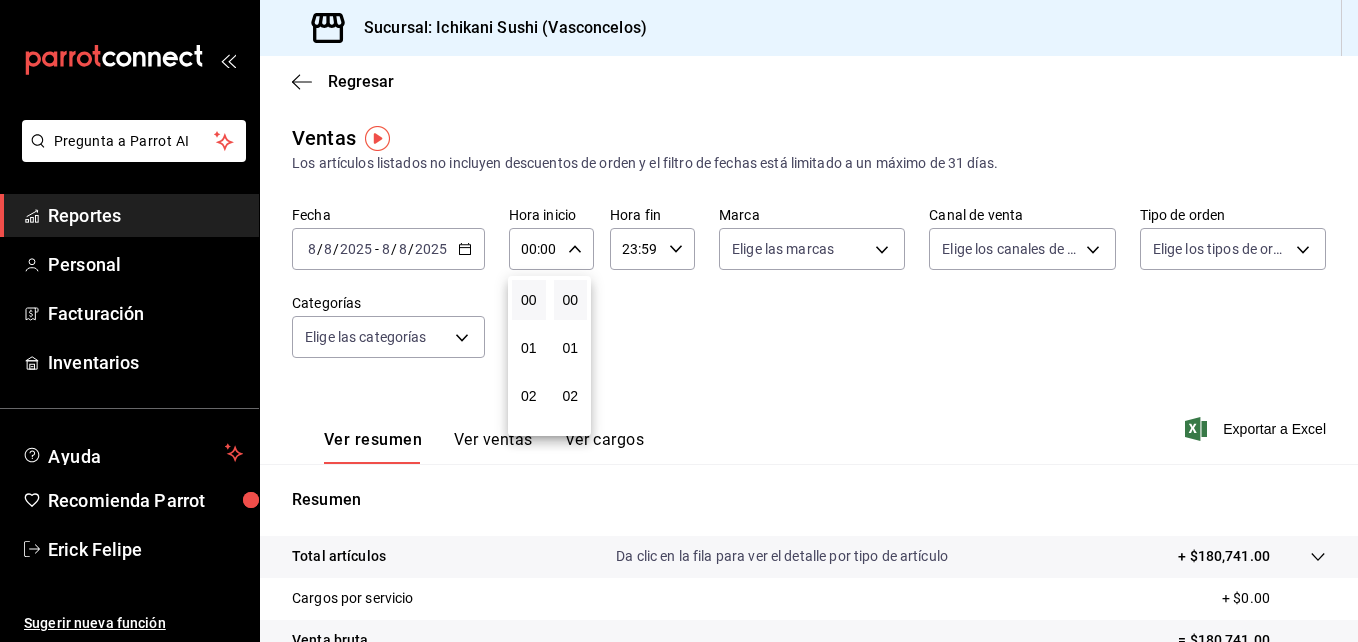 click at bounding box center (679, 321) 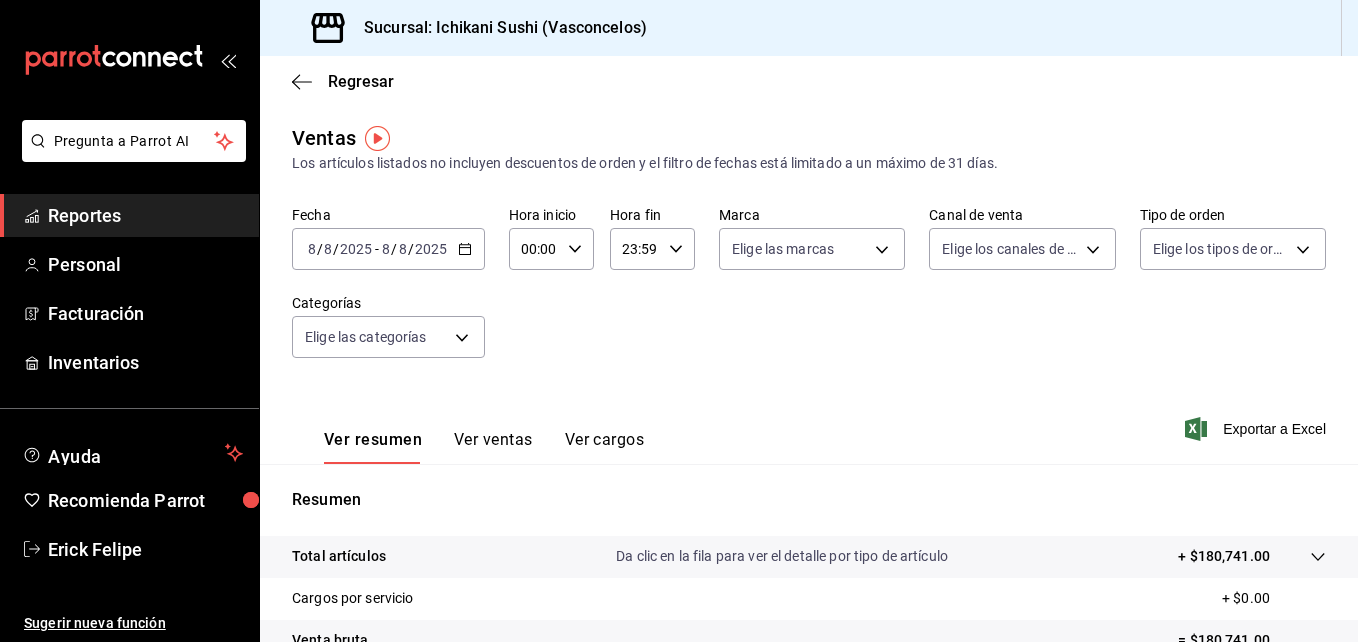 click 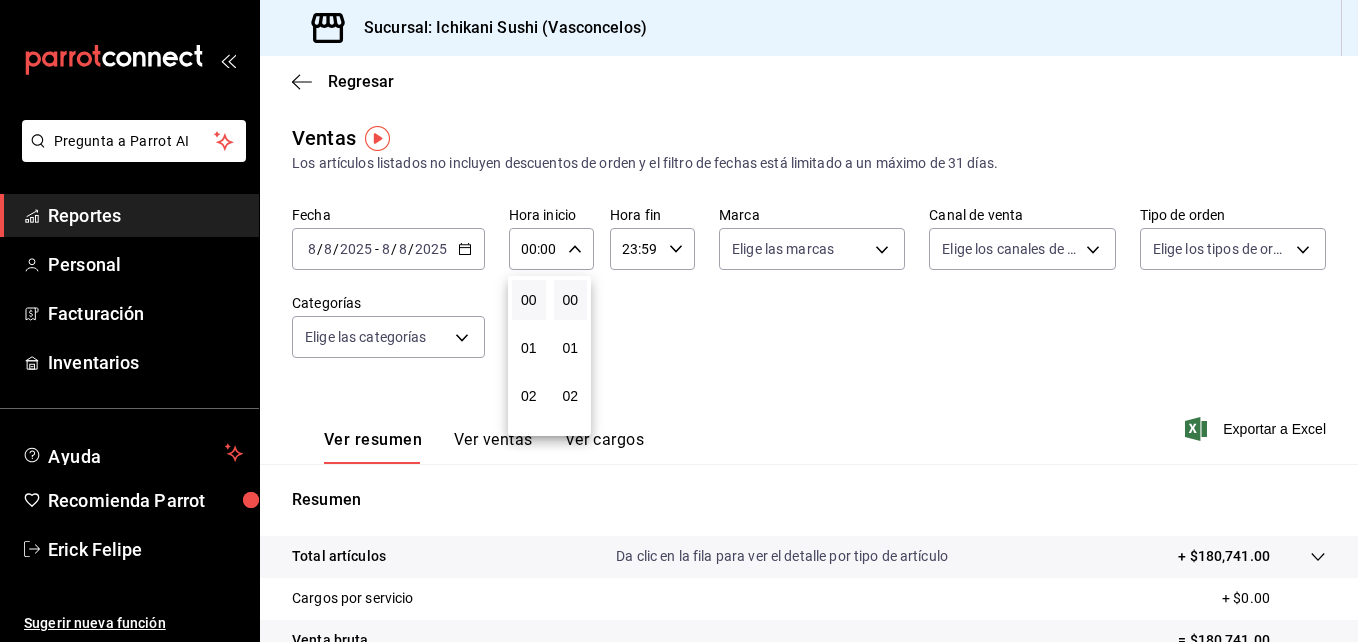 click at bounding box center (679, 321) 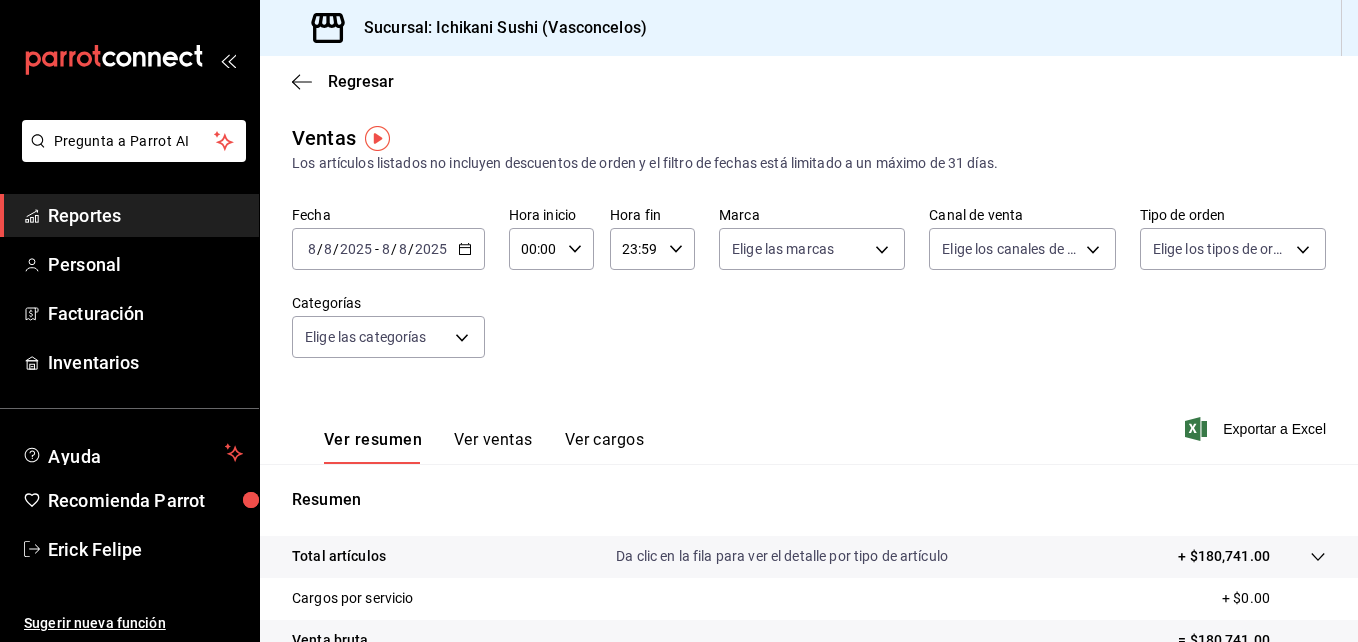 click on "00:00 Hora inicio" at bounding box center [551, 249] 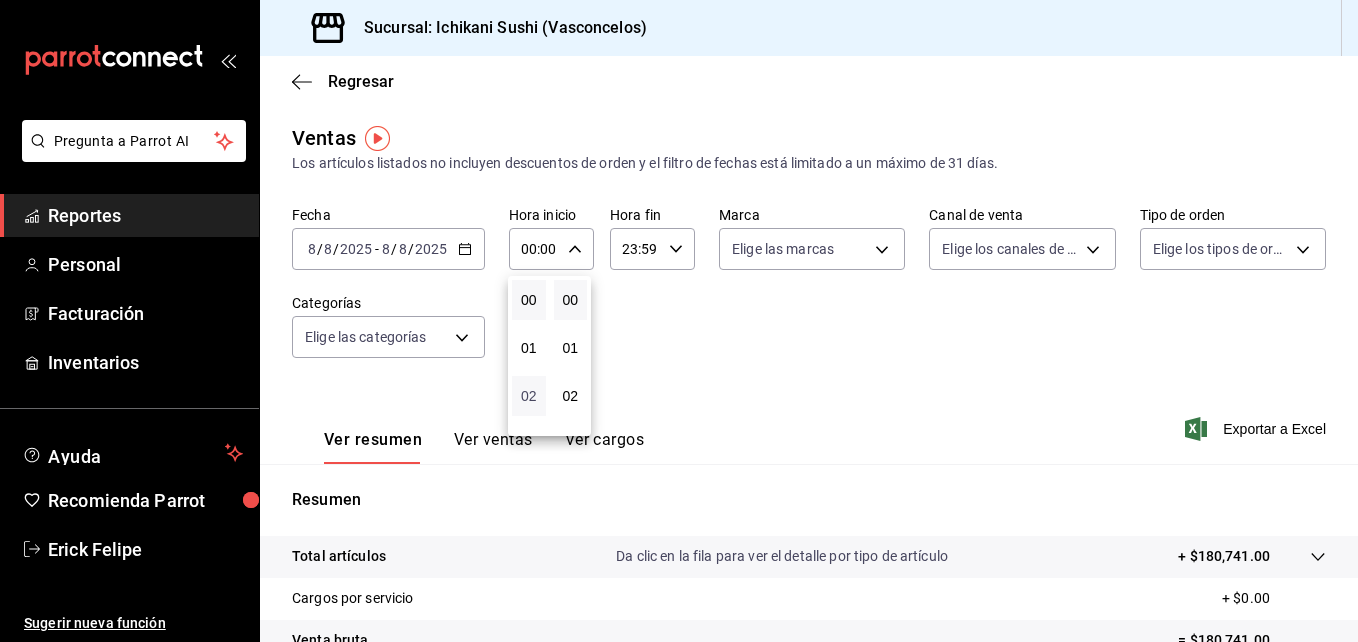 click on "02" at bounding box center [529, 396] 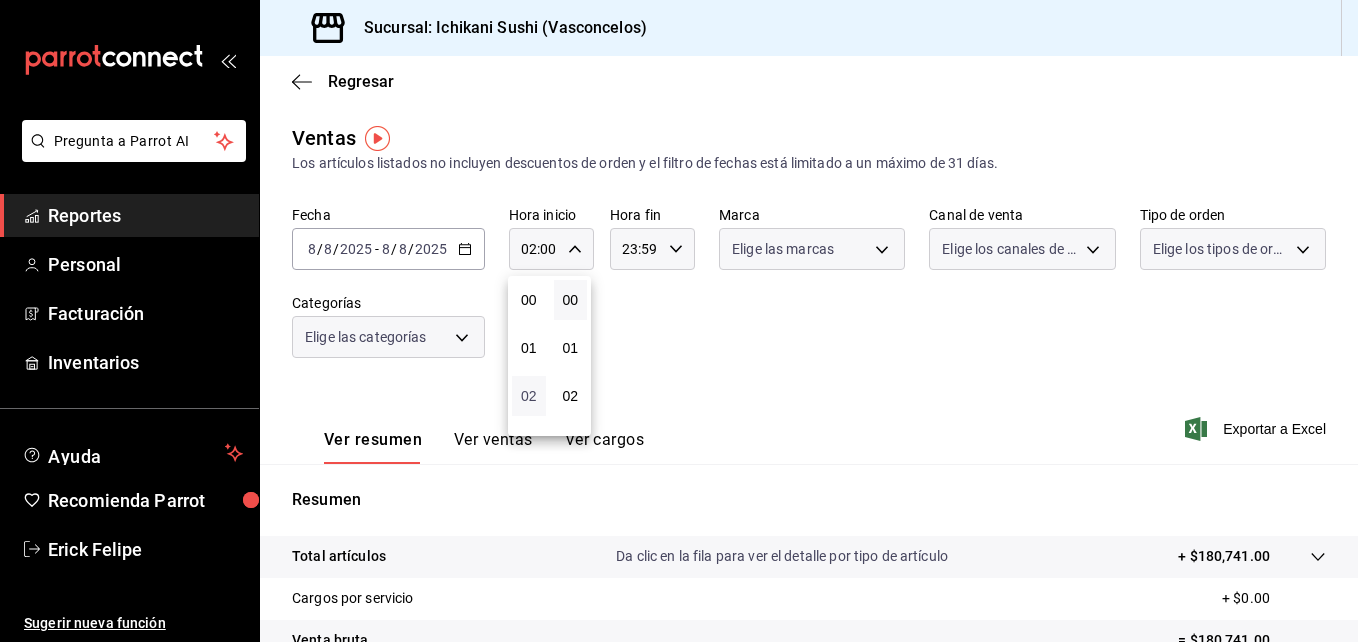 type 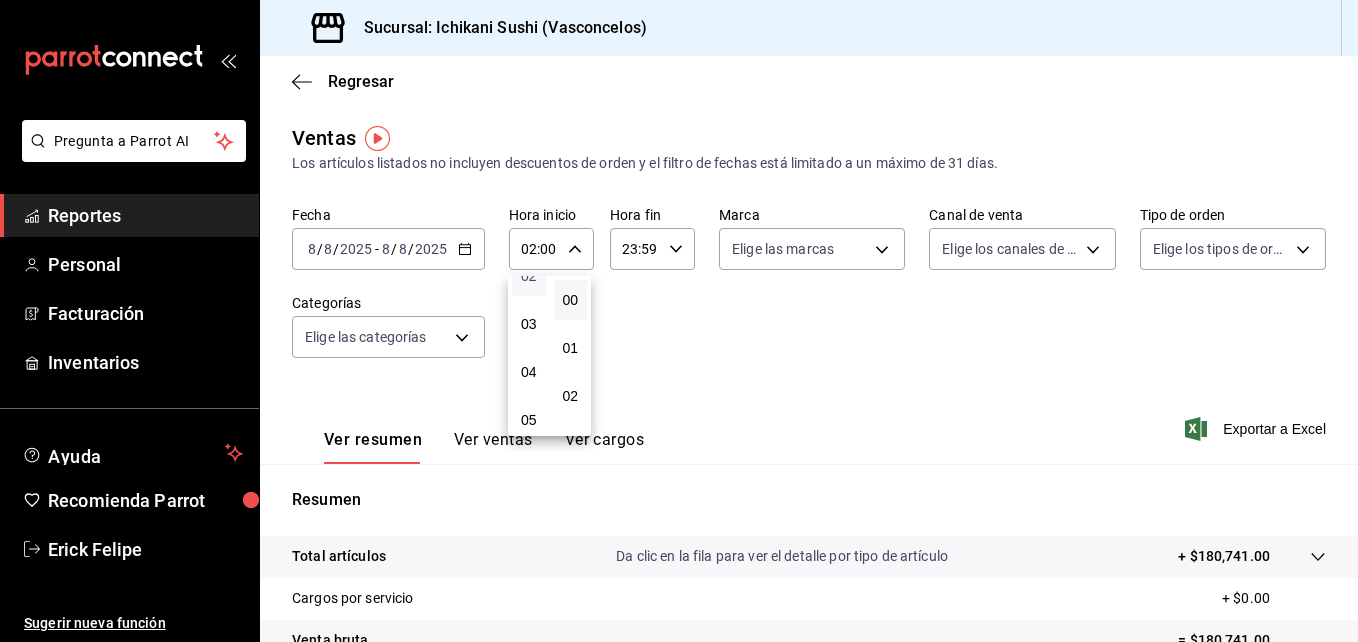 scroll, scrollTop: 160, scrollLeft: 0, axis: vertical 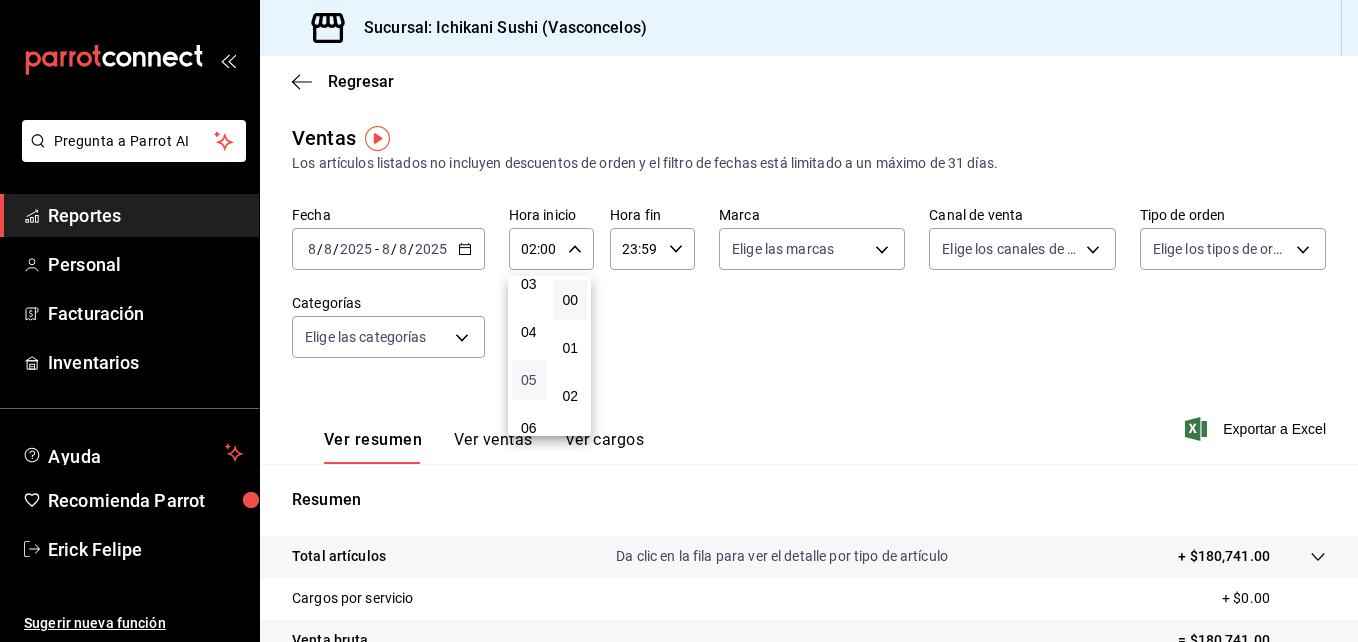 click on "05" at bounding box center [529, 380] 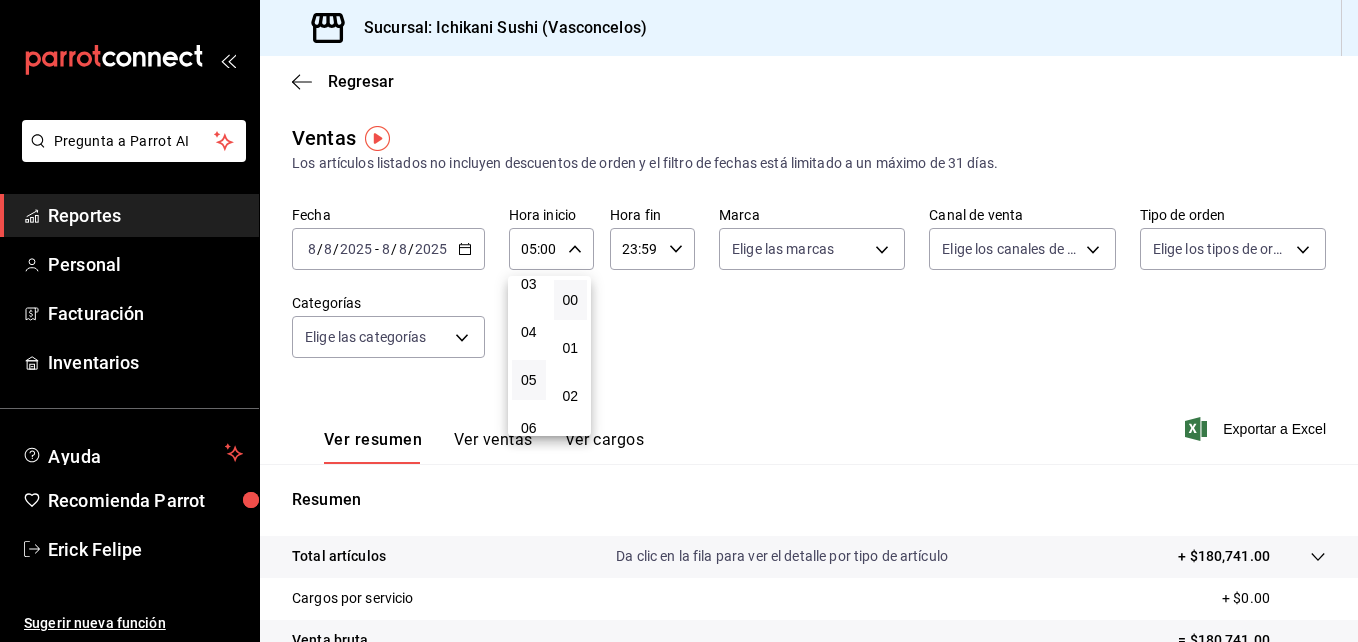 click at bounding box center (679, 321) 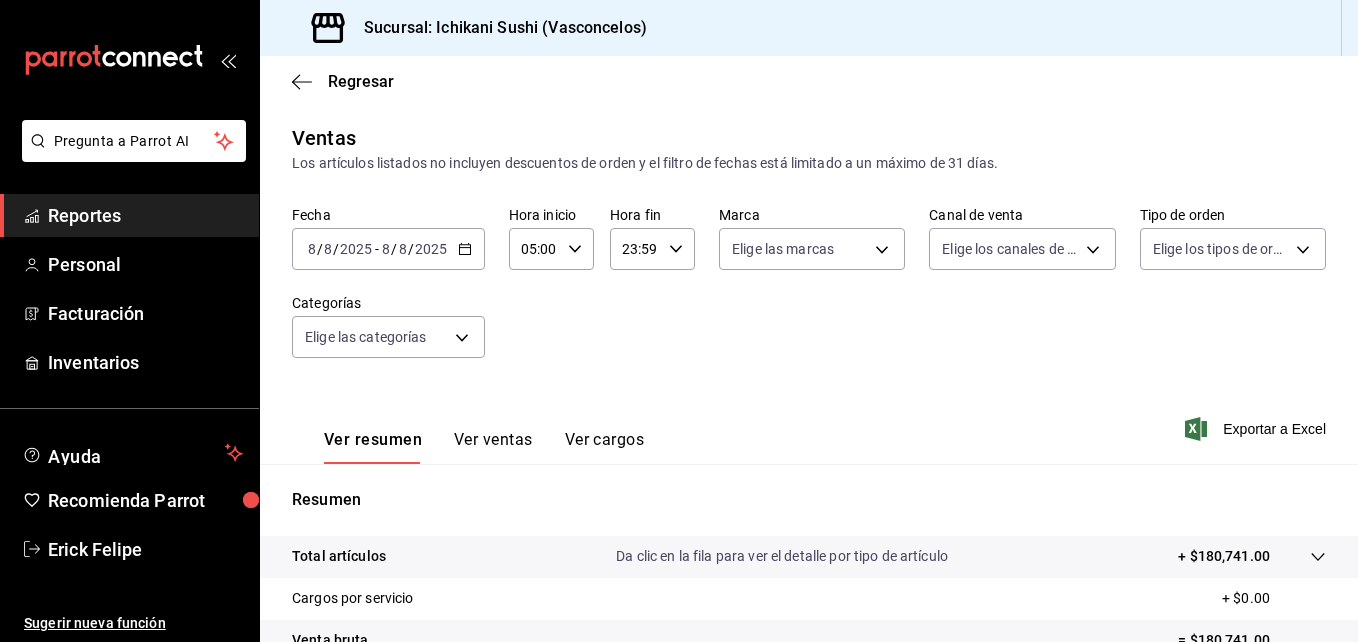 scroll, scrollTop: 316, scrollLeft: 0, axis: vertical 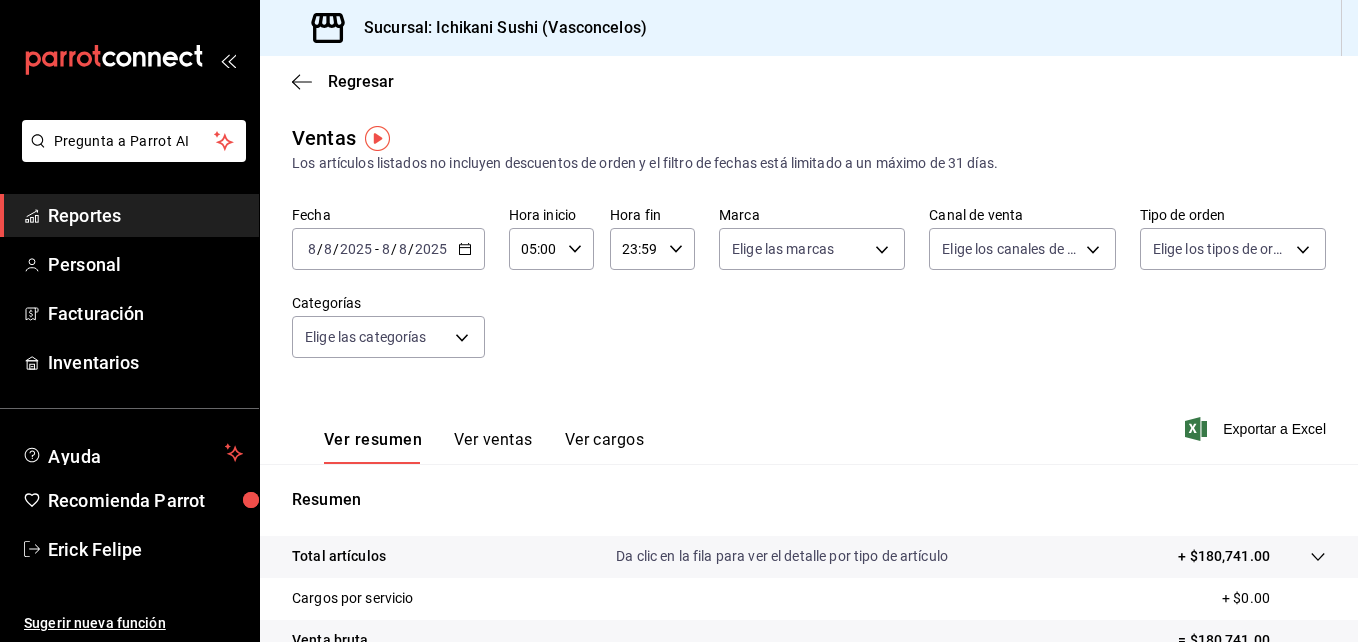 click on "Ver ventas" at bounding box center [493, 447] 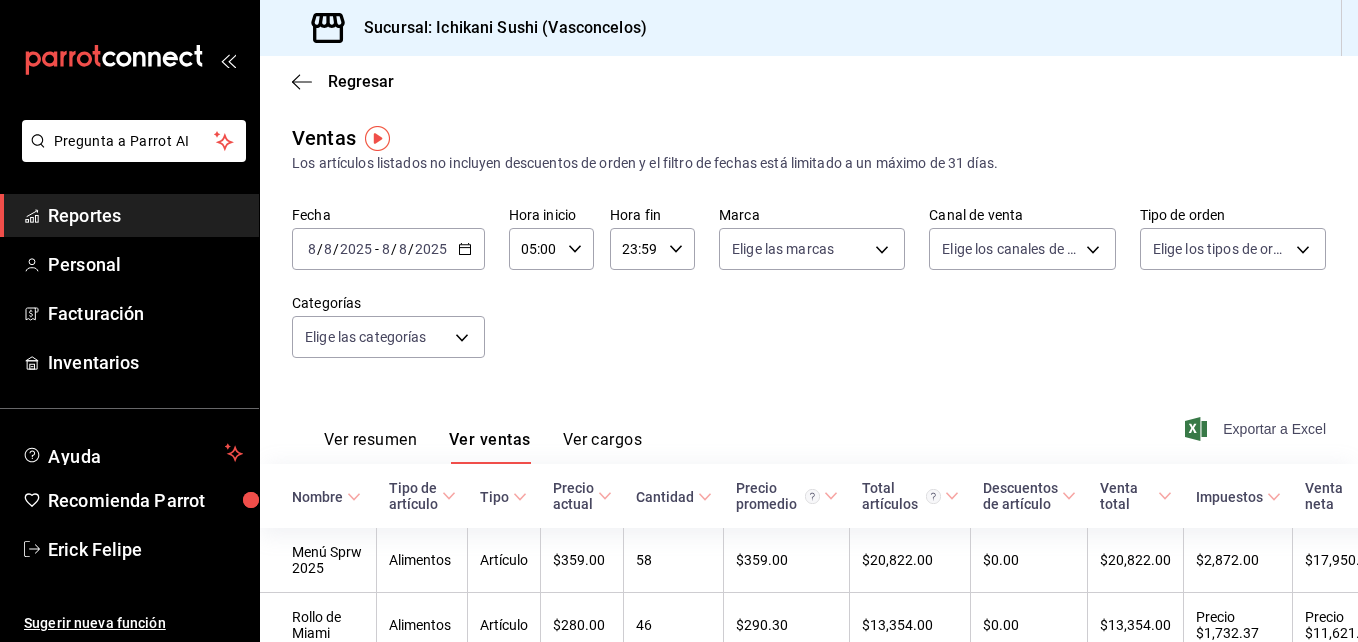 click on "Exportar a Excel" at bounding box center (1274, 429) 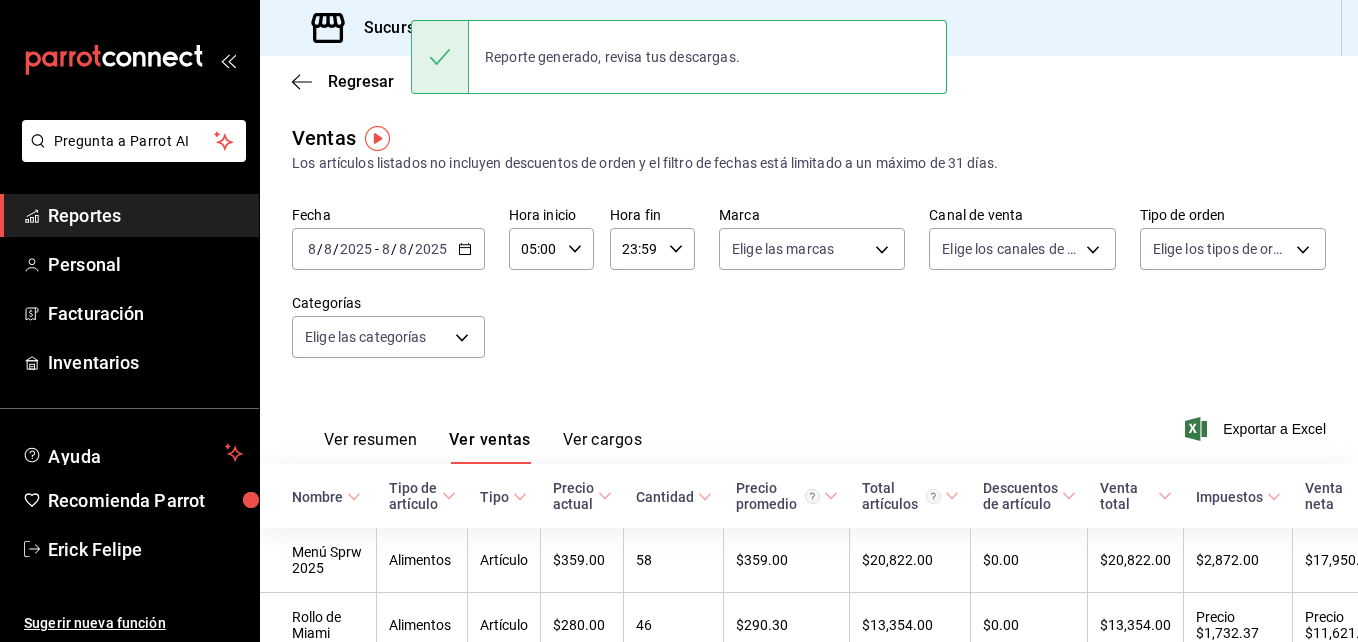 click on "Fecha [DATE] [TIME] - [DATE] [TIME] Hora inicio [TIME] Hora inicio Hora fin [TIME] Hora fin Marca Elige las marcas Canal de venta Elige los canales de venta Tipo de orden Elige los tipos de orden Categorías Elige las categorías" at bounding box center (809, 294) 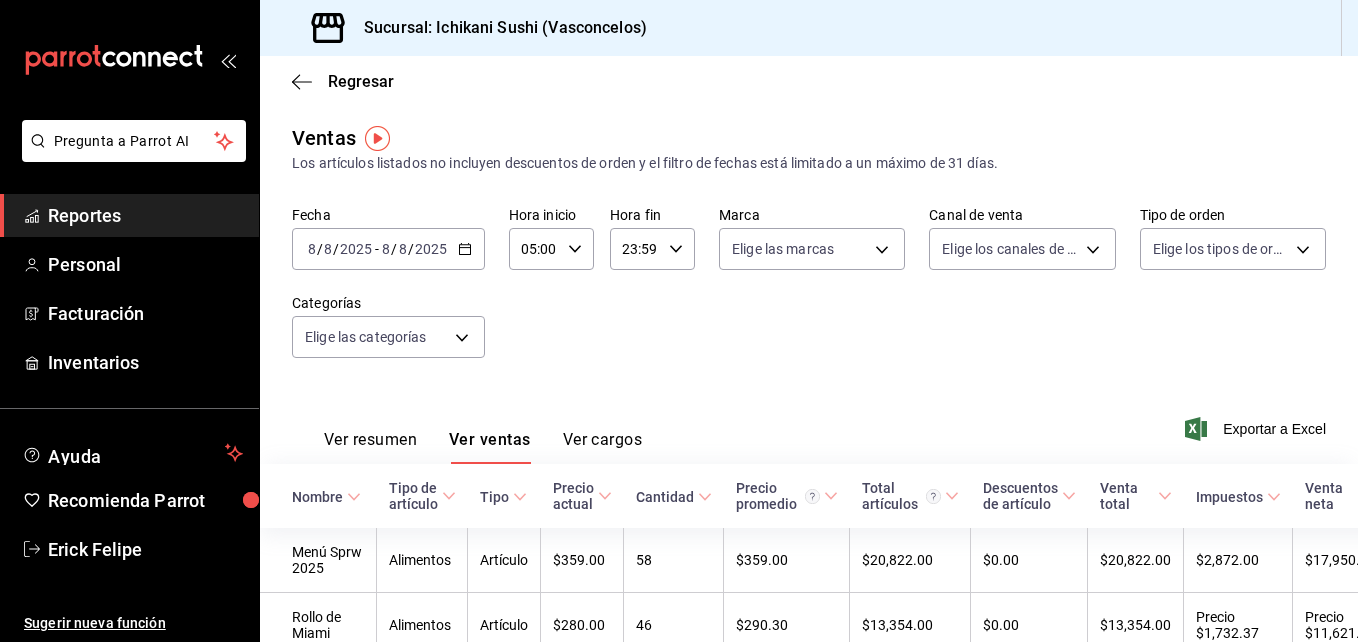 click on "Ver resumen" at bounding box center (370, 440) 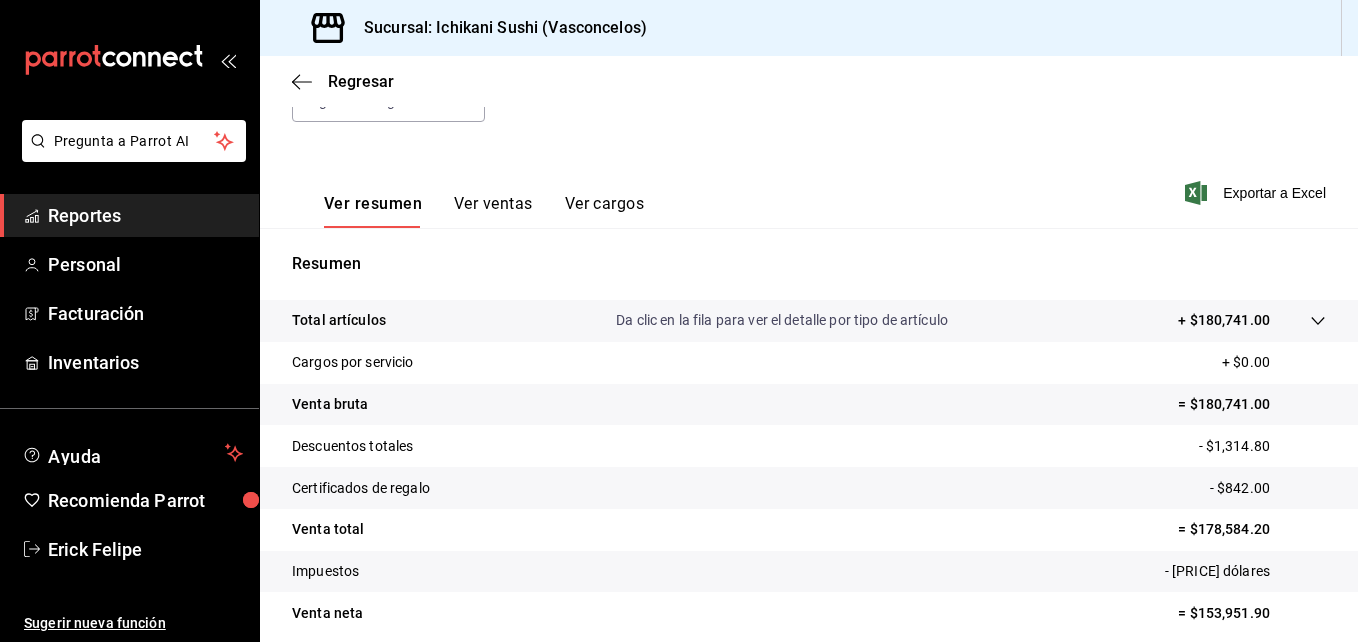 scroll, scrollTop: 316, scrollLeft: 0, axis: vertical 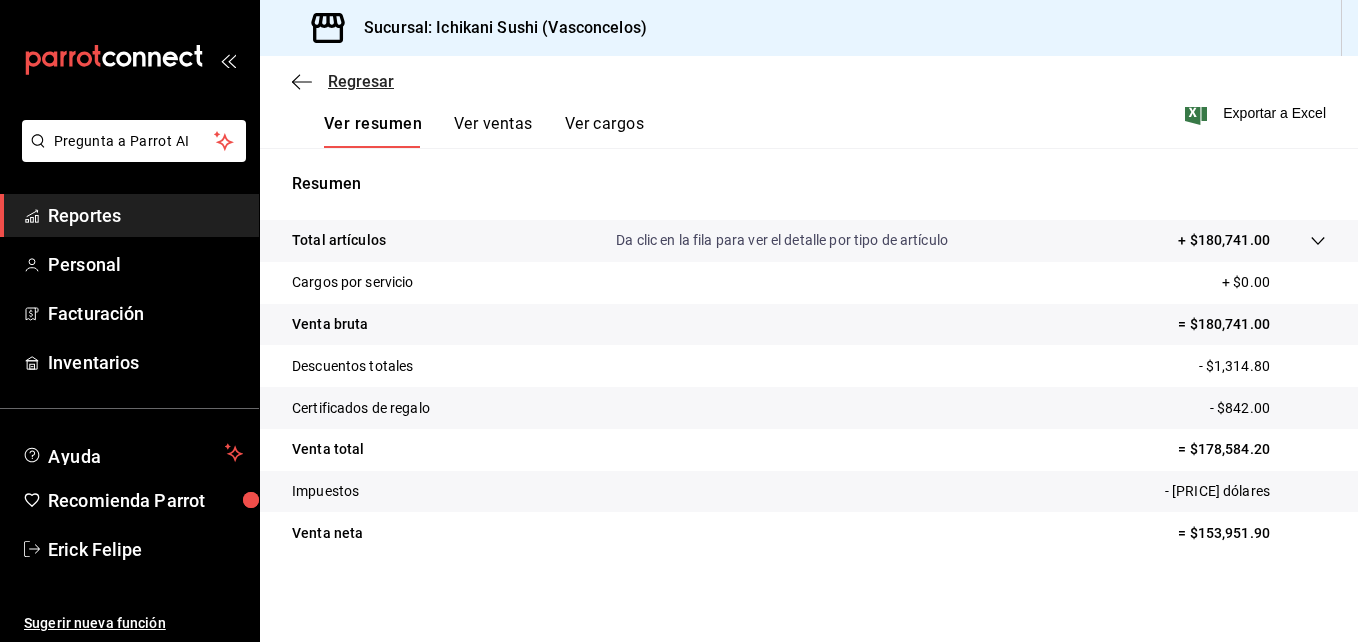 click 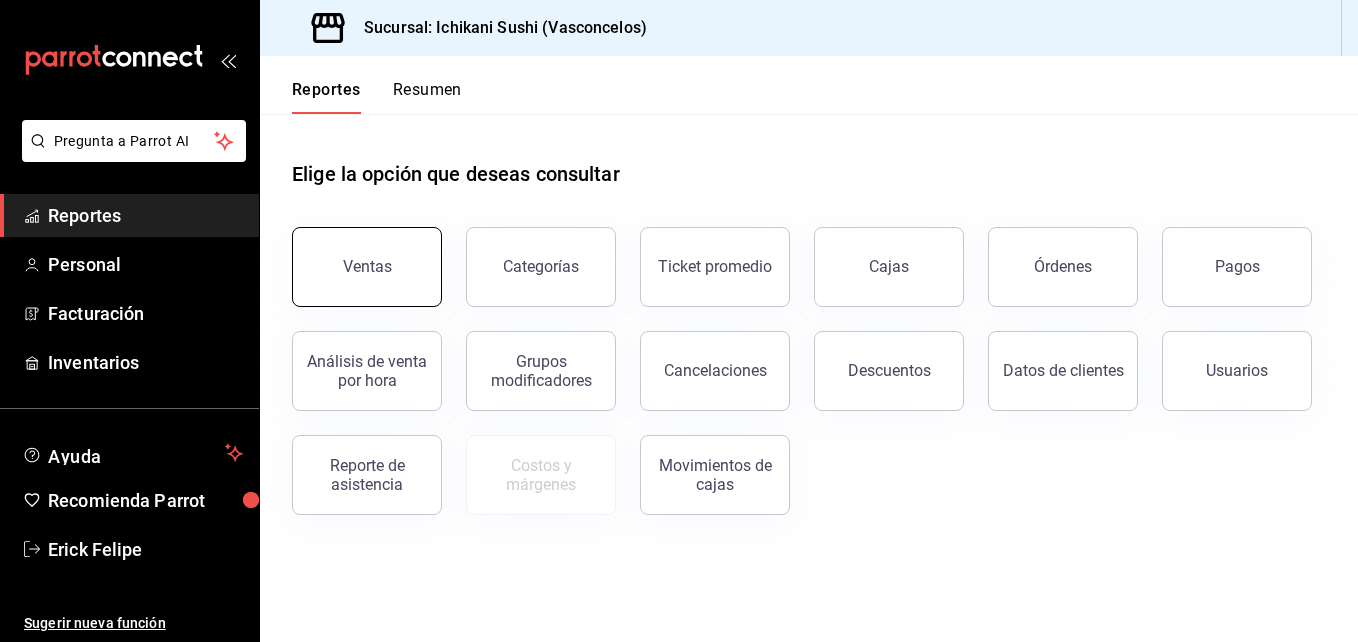 click on "Ventas" at bounding box center [367, 266] 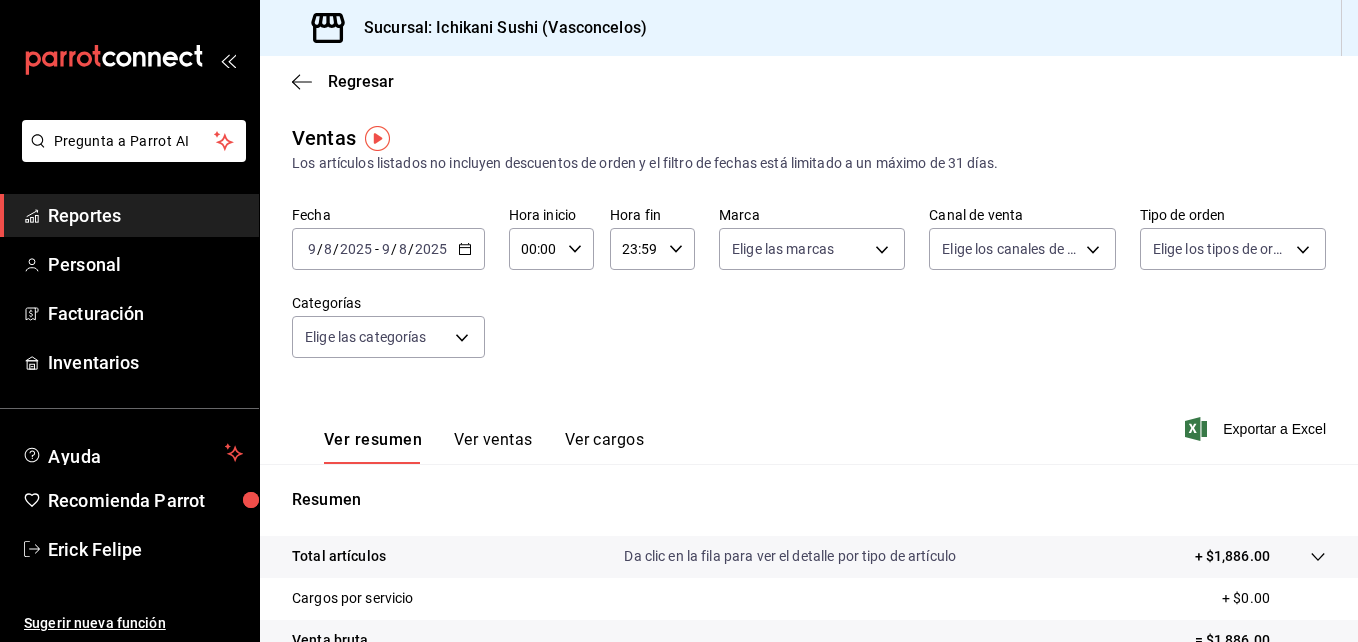 click 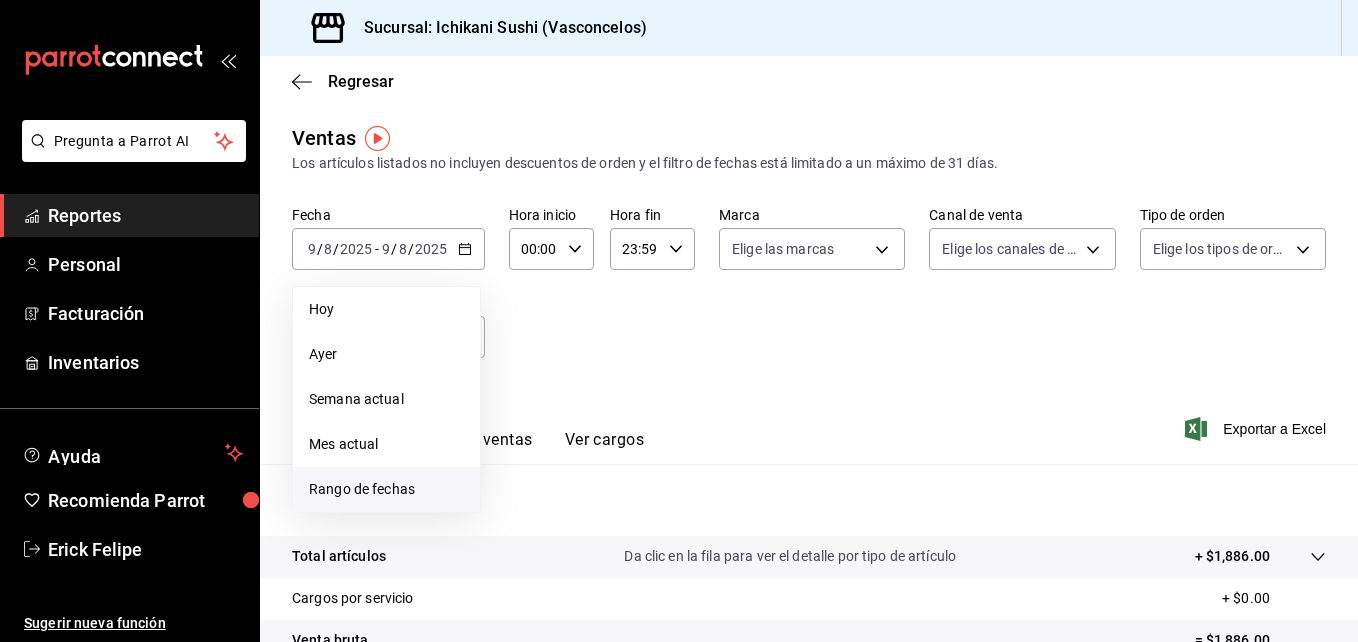 click on "Rango de fechas" at bounding box center [386, 489] 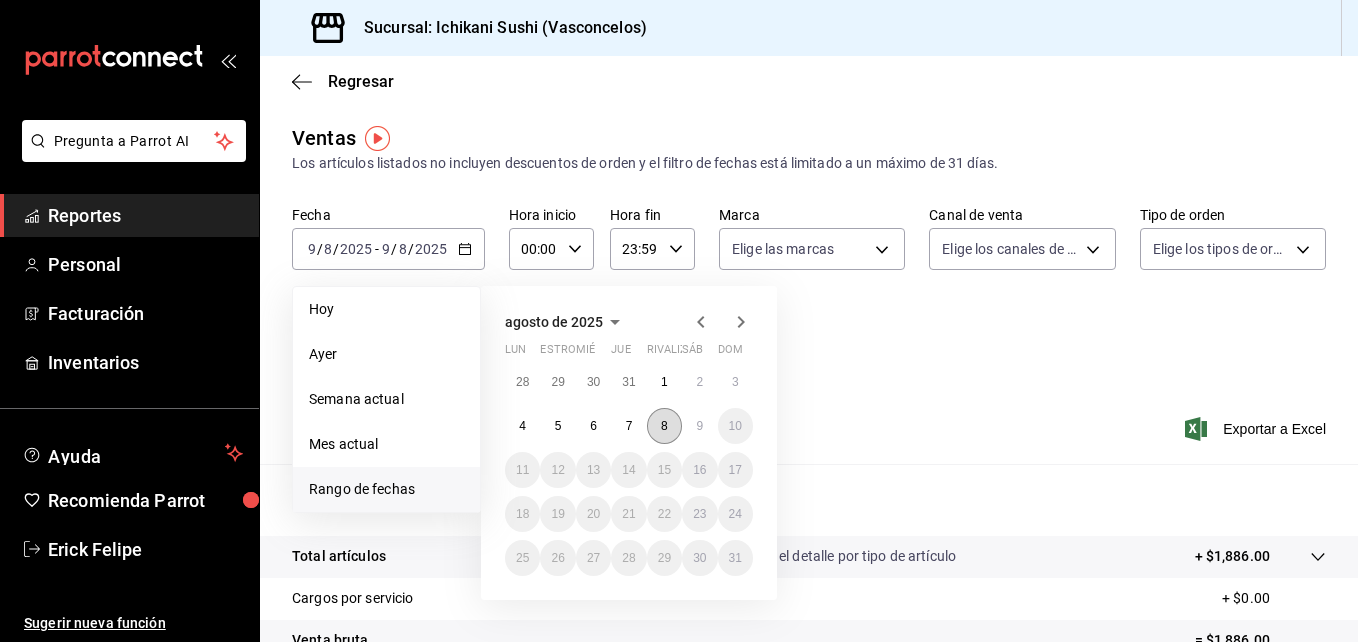 click on "8" at bounding box center [664, 426] 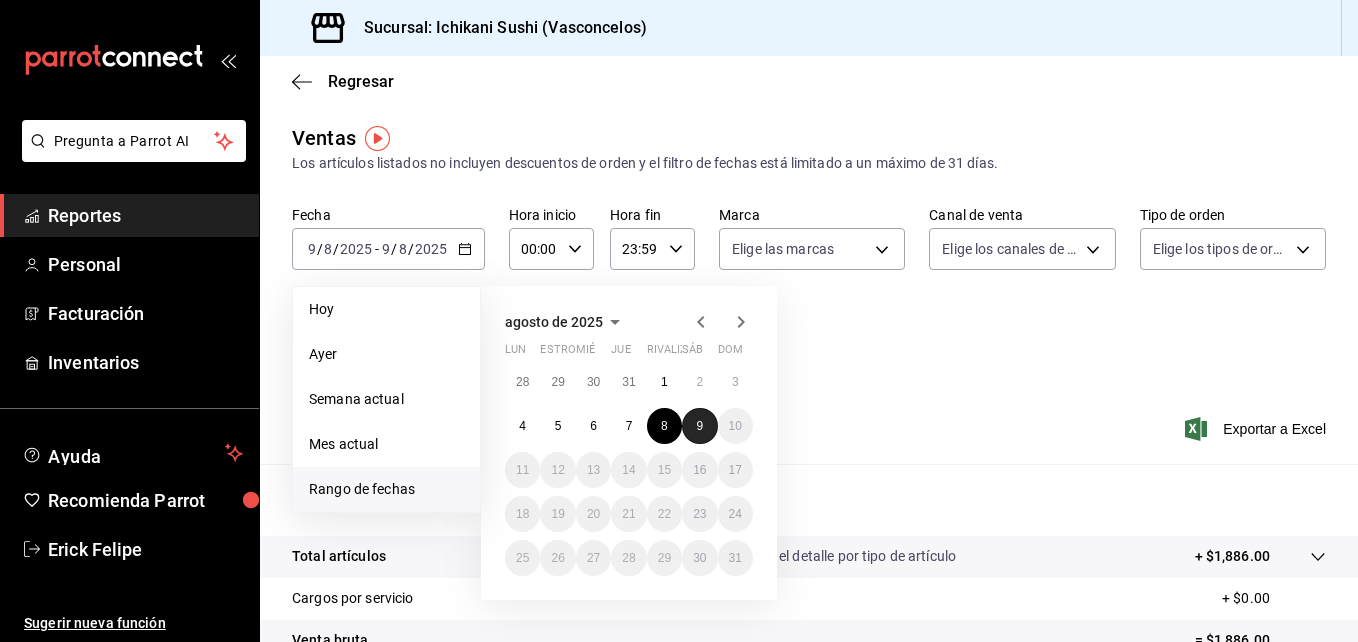click on "9" at bounding box center (699, 426) 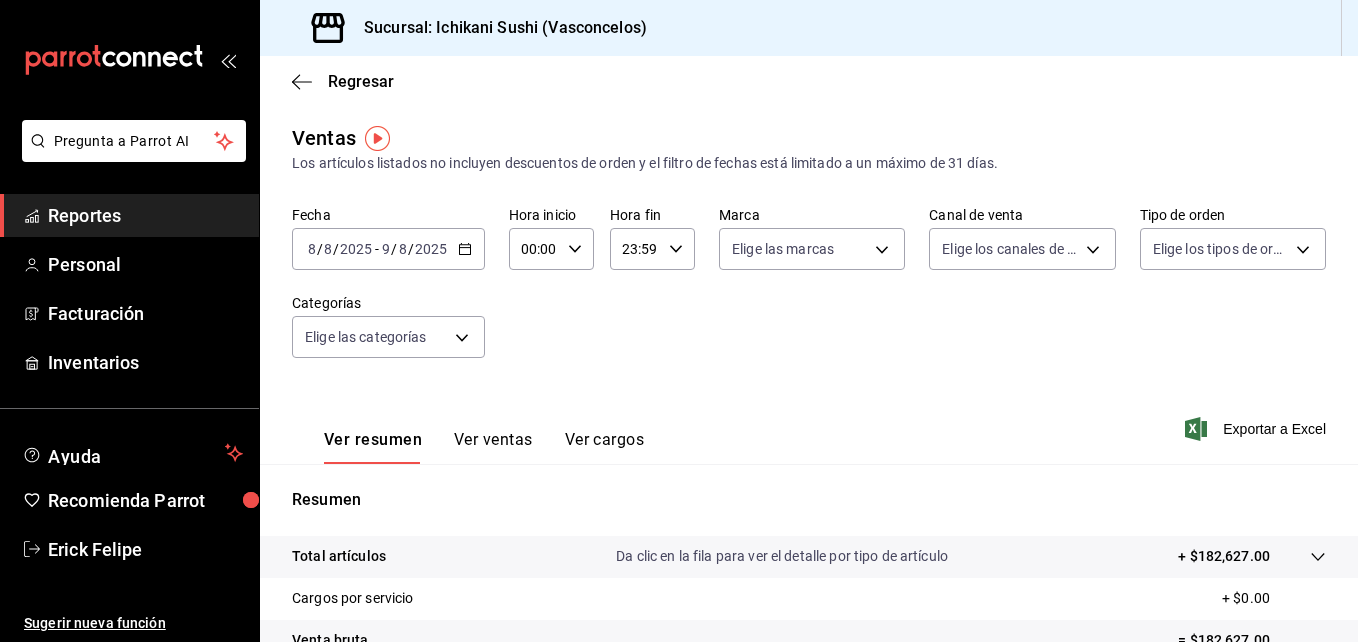 click 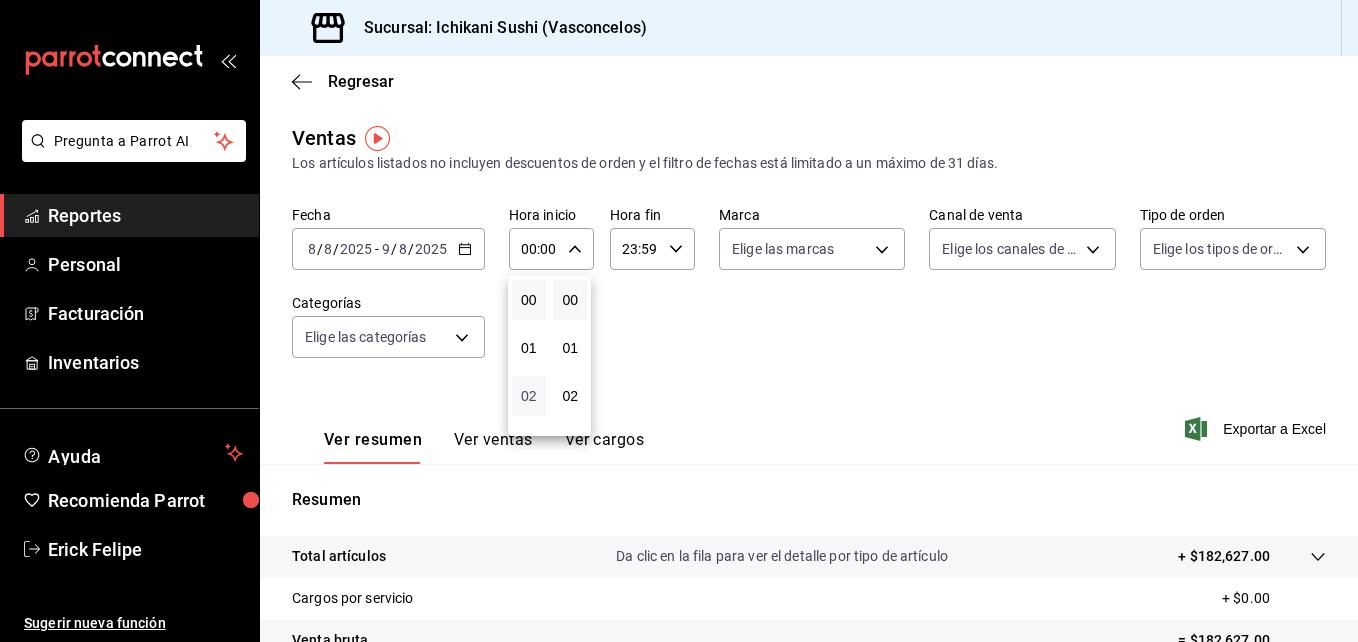 click on "02" at bounding box center (529, 396) 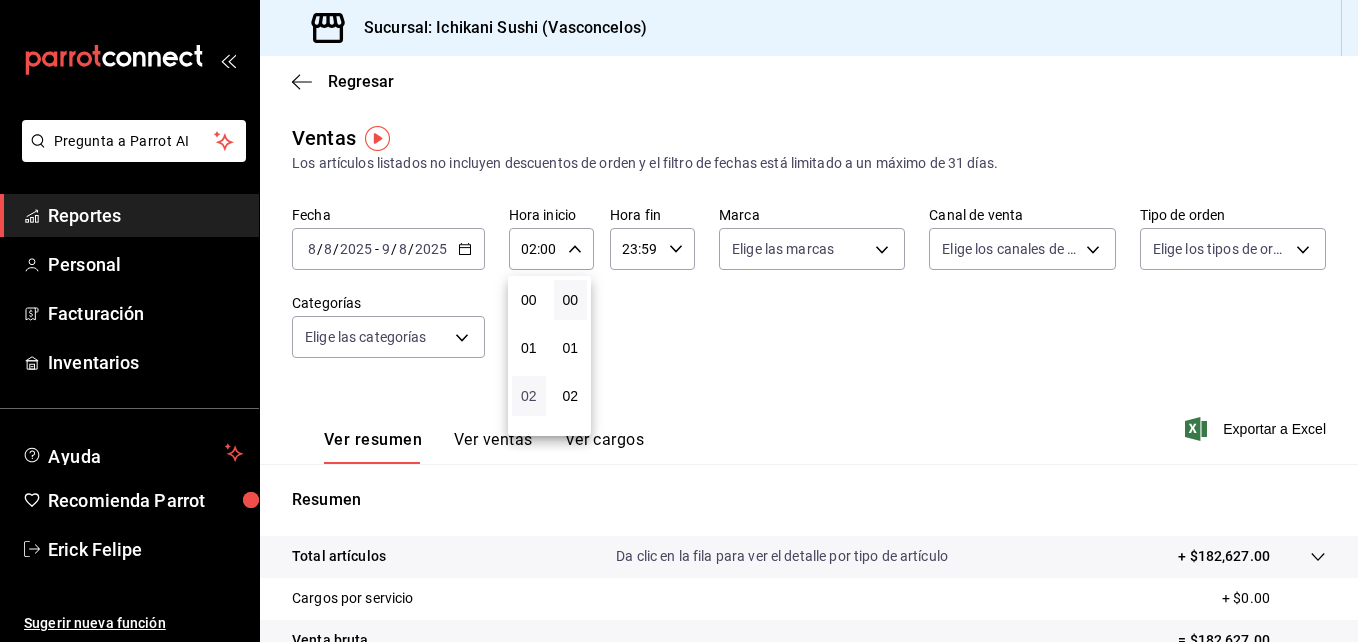 type 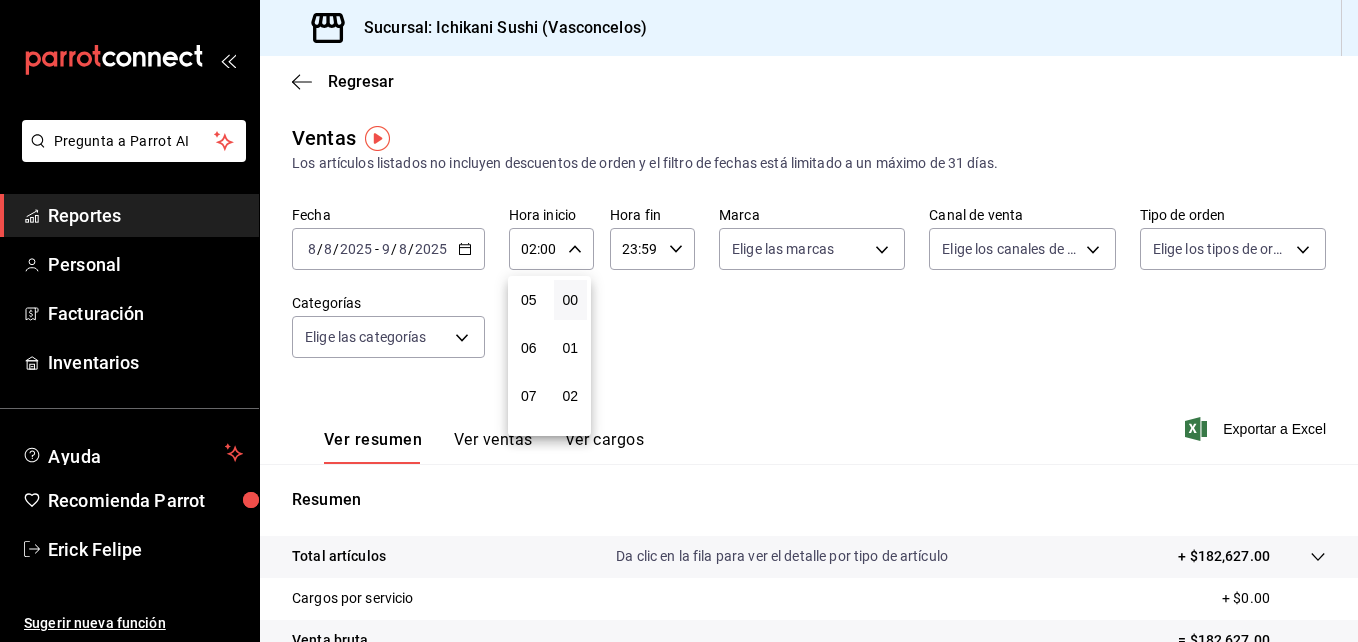 scroll, scrollTop: 280, scrollLeft: 0, axis: vertical 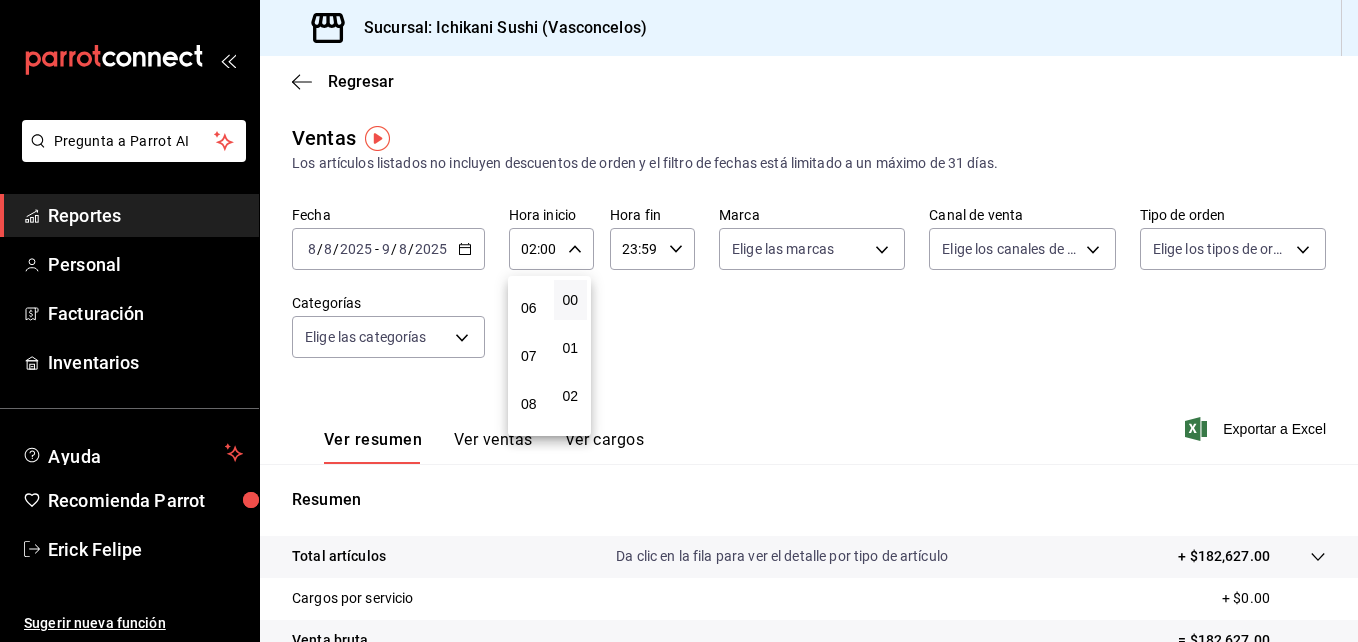 click on "08" at bounding box center [529, 404] 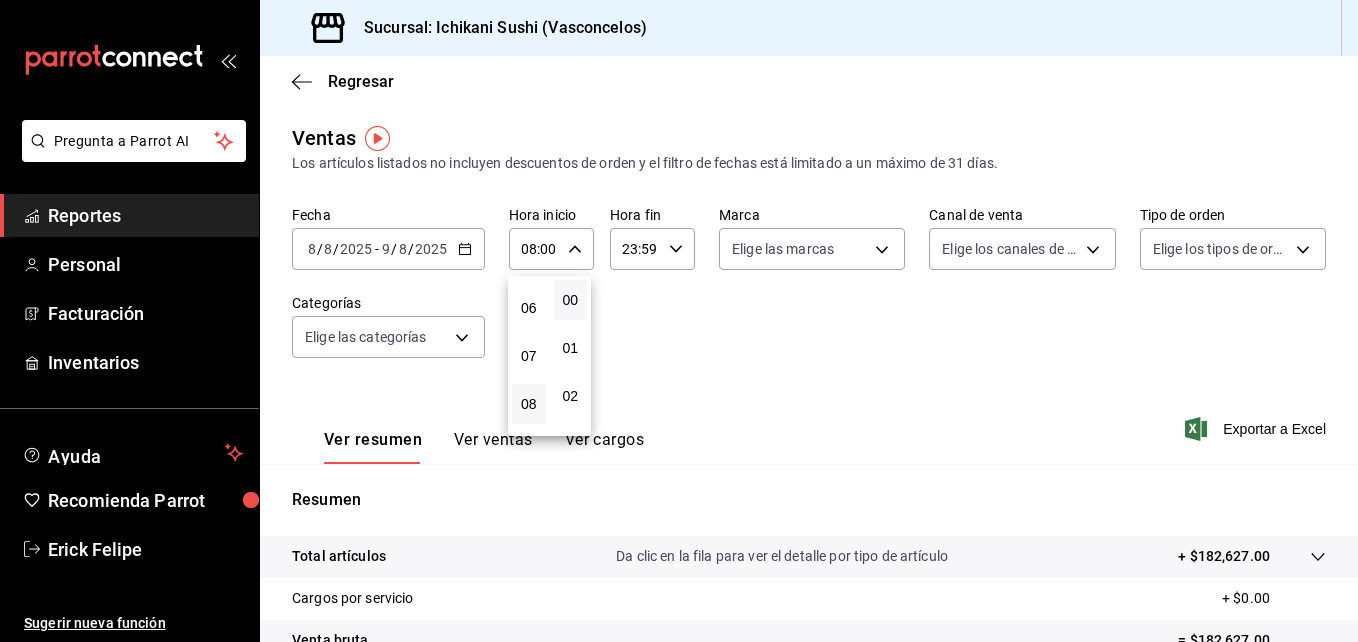 click at bounding box center [679, 321] 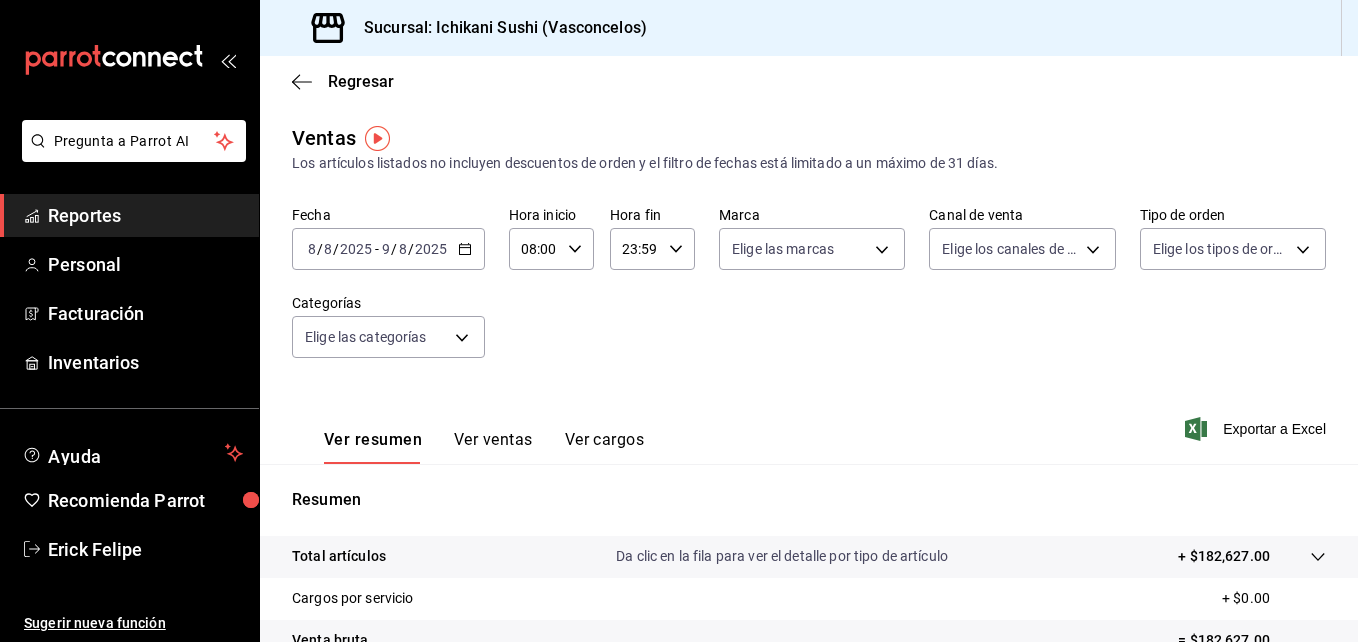 click 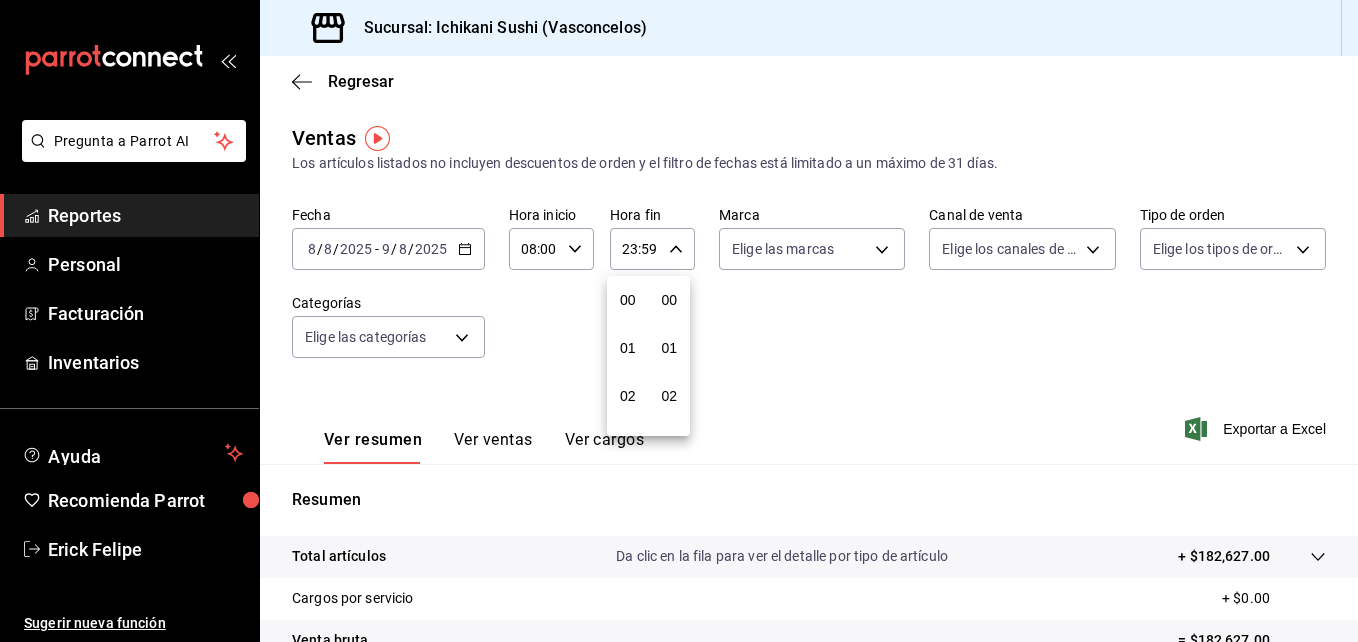 click at bounding box center (679, 321) 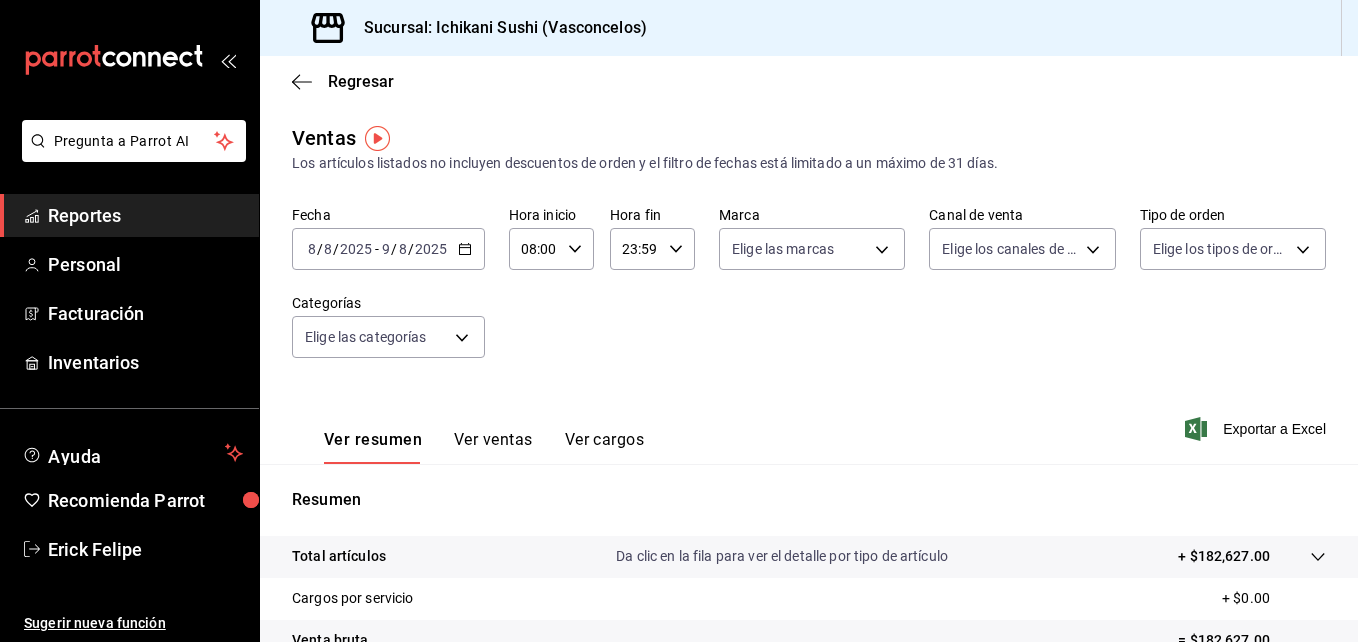 click 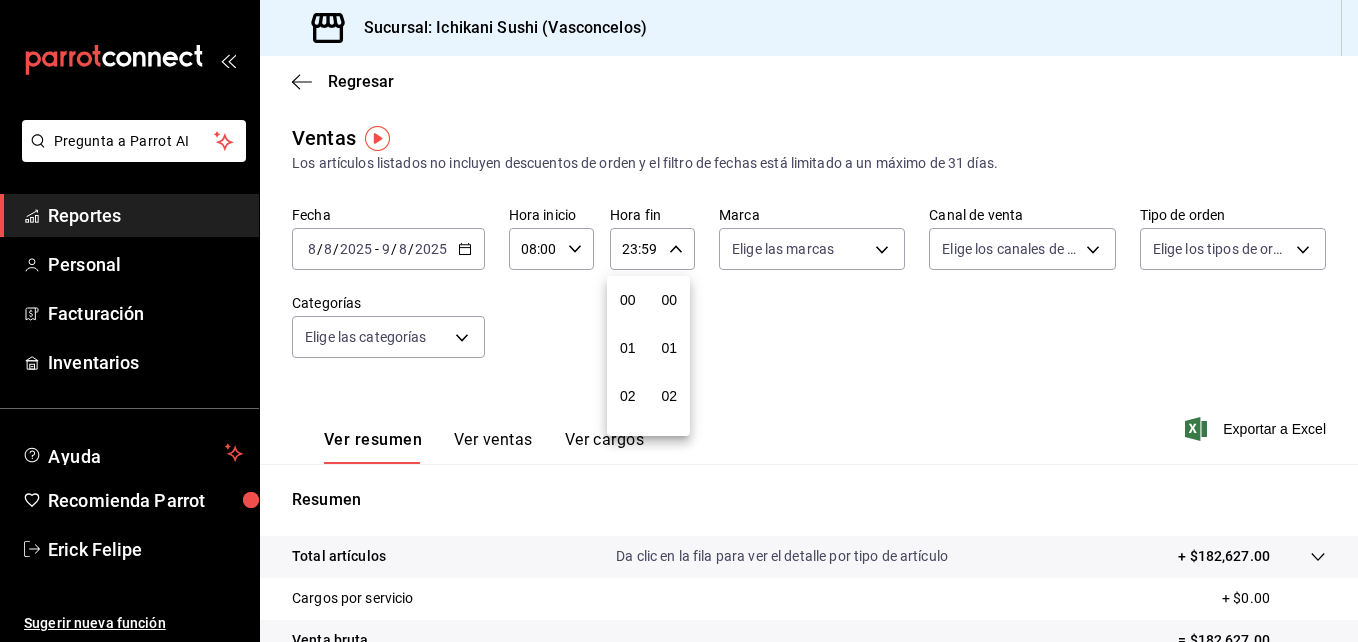 scroll, scrollTop: 992, scrollLeft: 0, axis: vertical 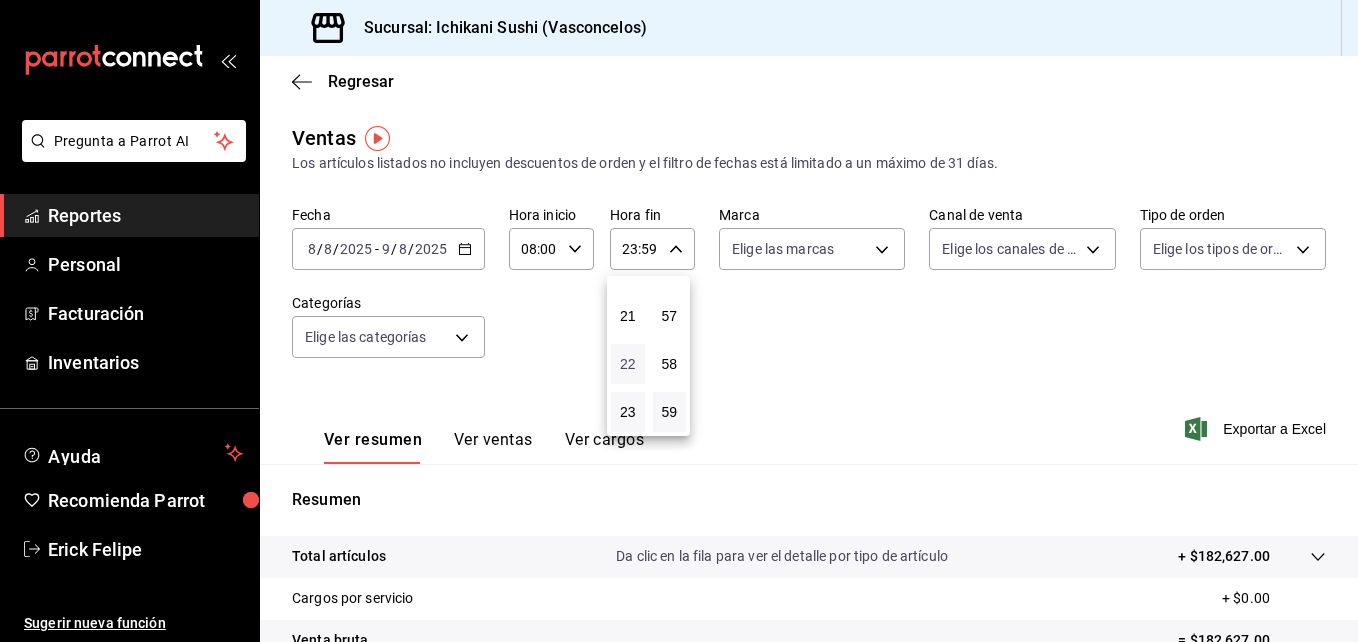 click on "22" at bounding box center (628, 364) 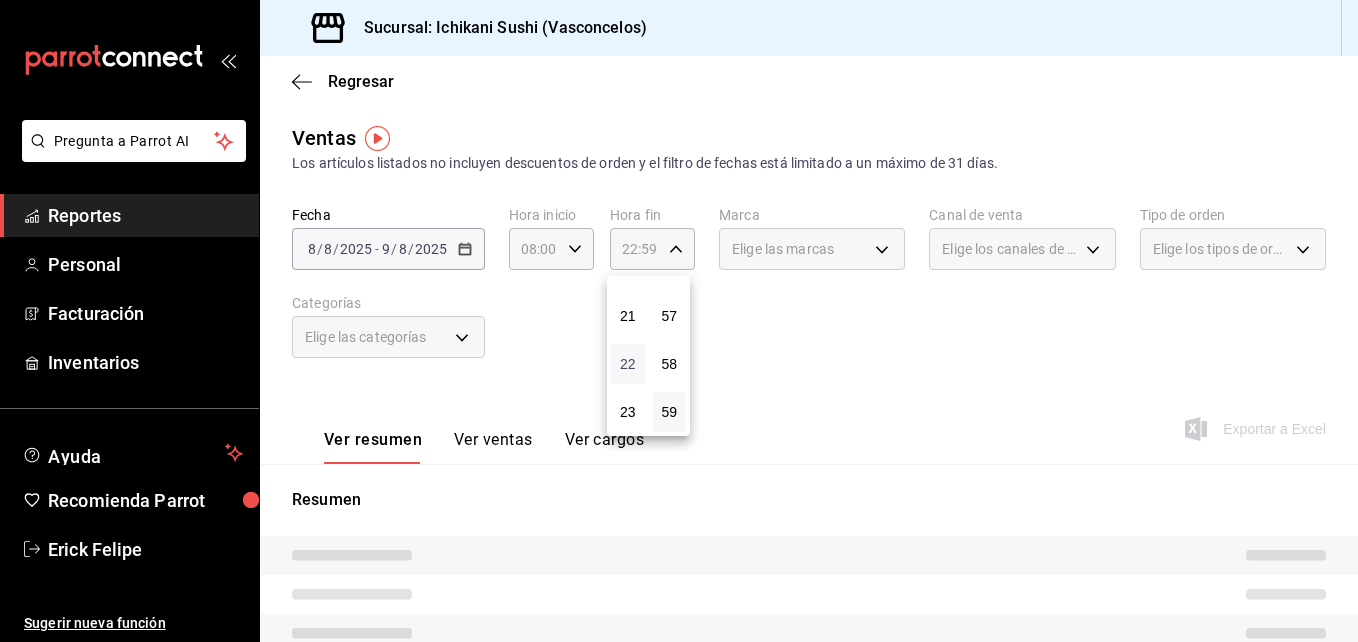 type 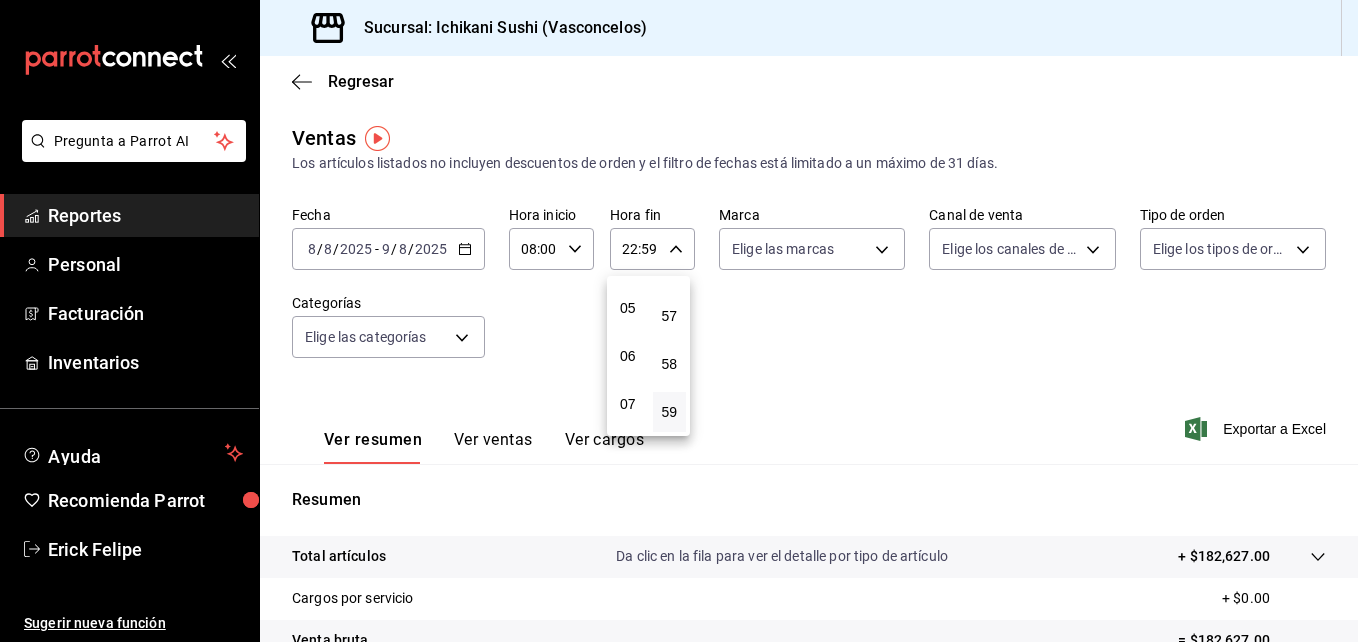 scroll, scrollTop: 192, scrollLeft: 0, axis: vertical 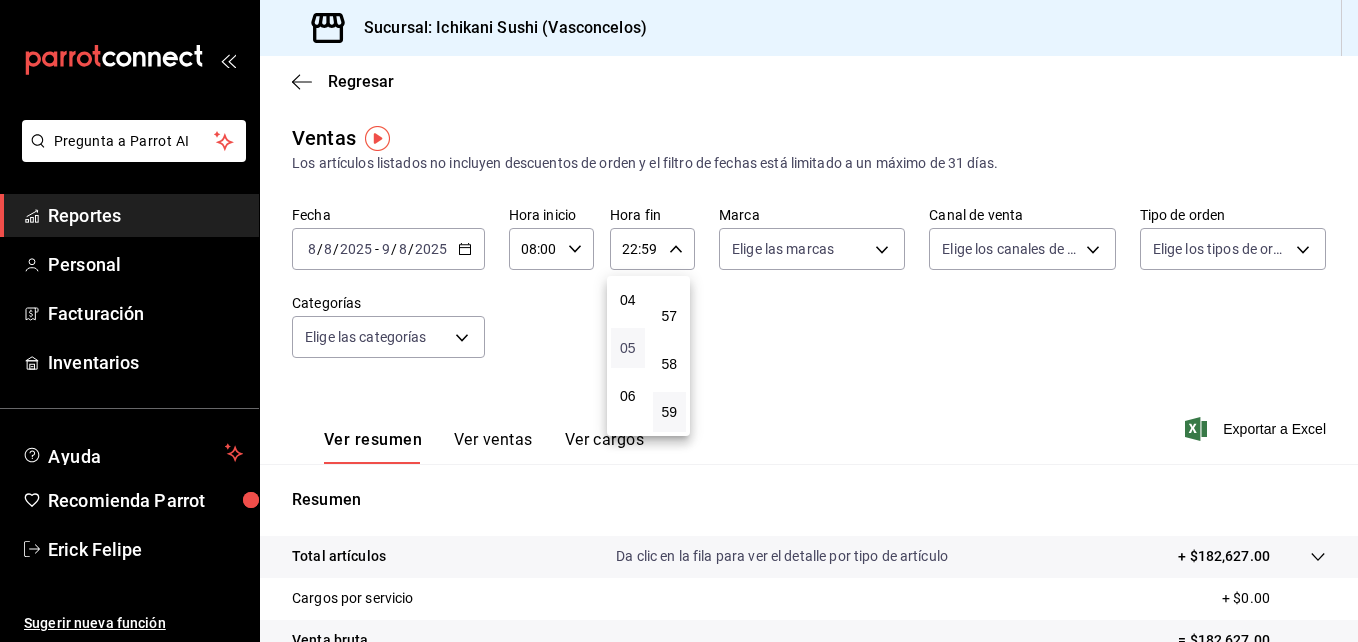 click on "05" at bounding box center (628, 348) 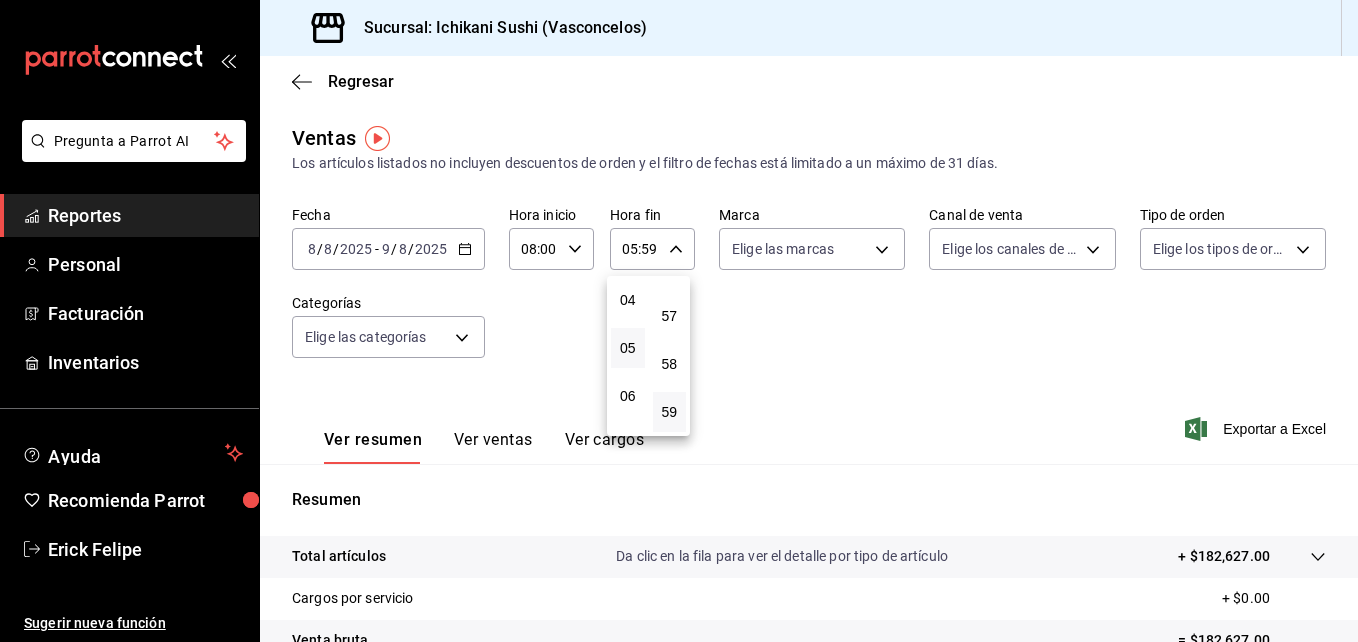 click at bounding box center [679, 321] 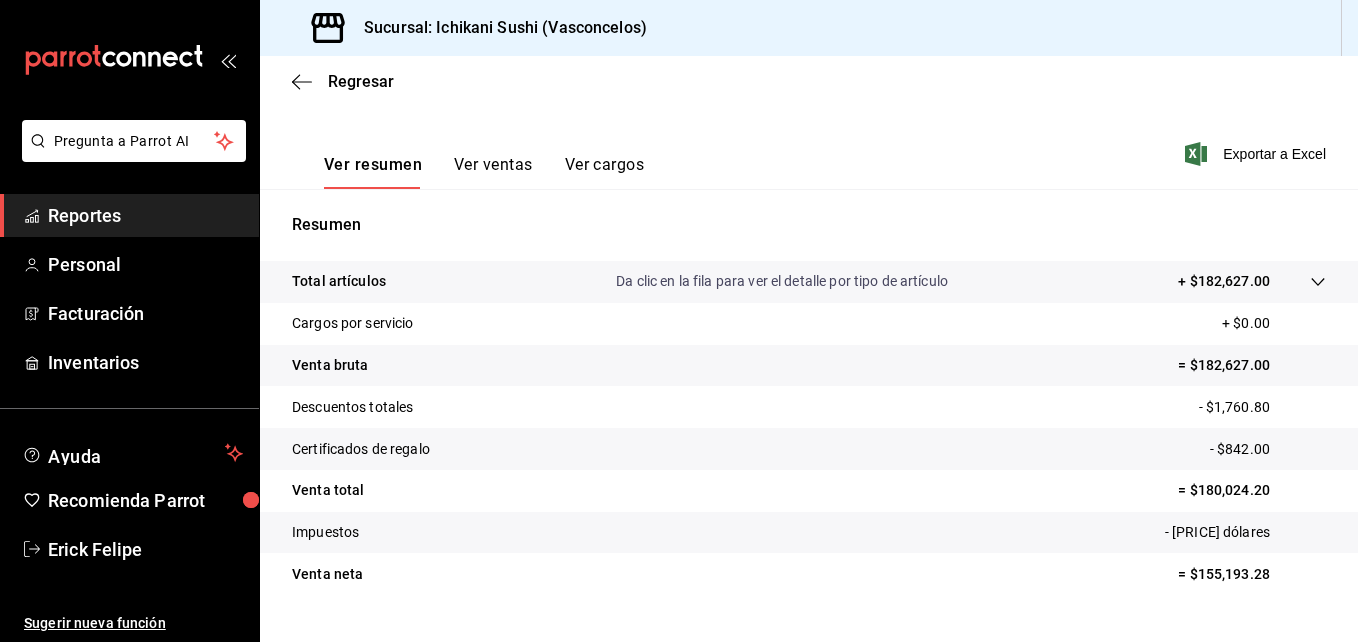 scroll, scrollTop: 316, scrollLeft: 0, axis: vertical 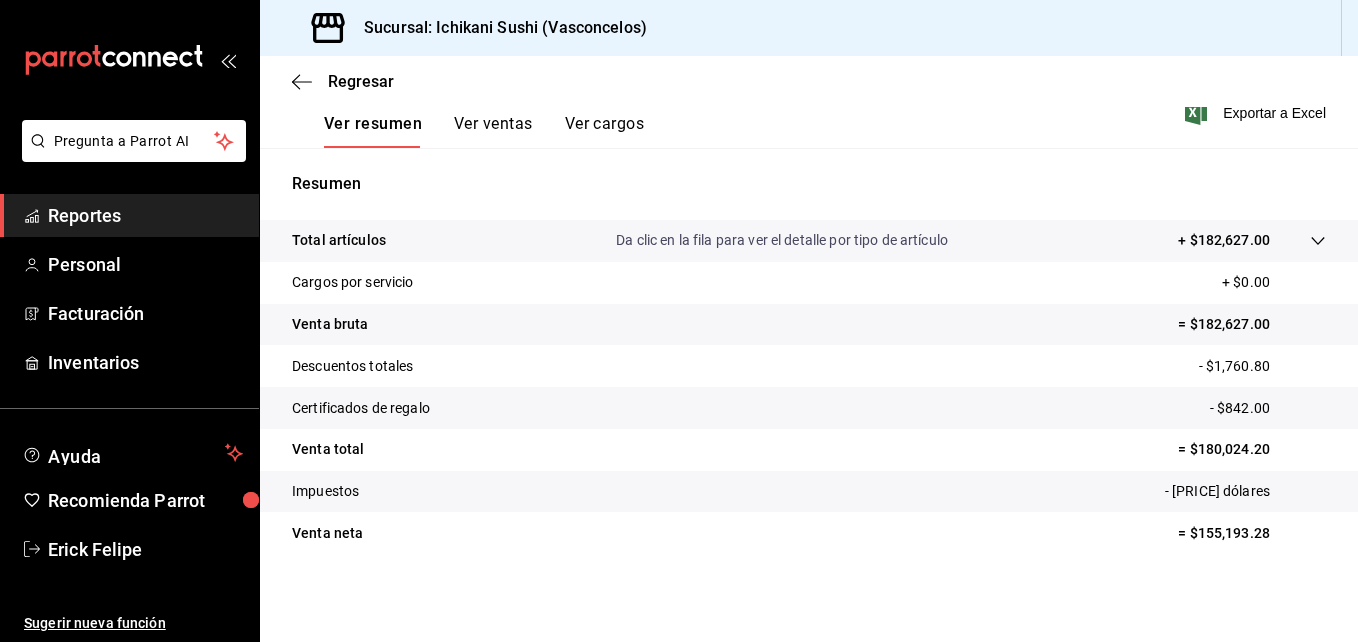 click on "Ver ventas" at bounding box center [493, 131] 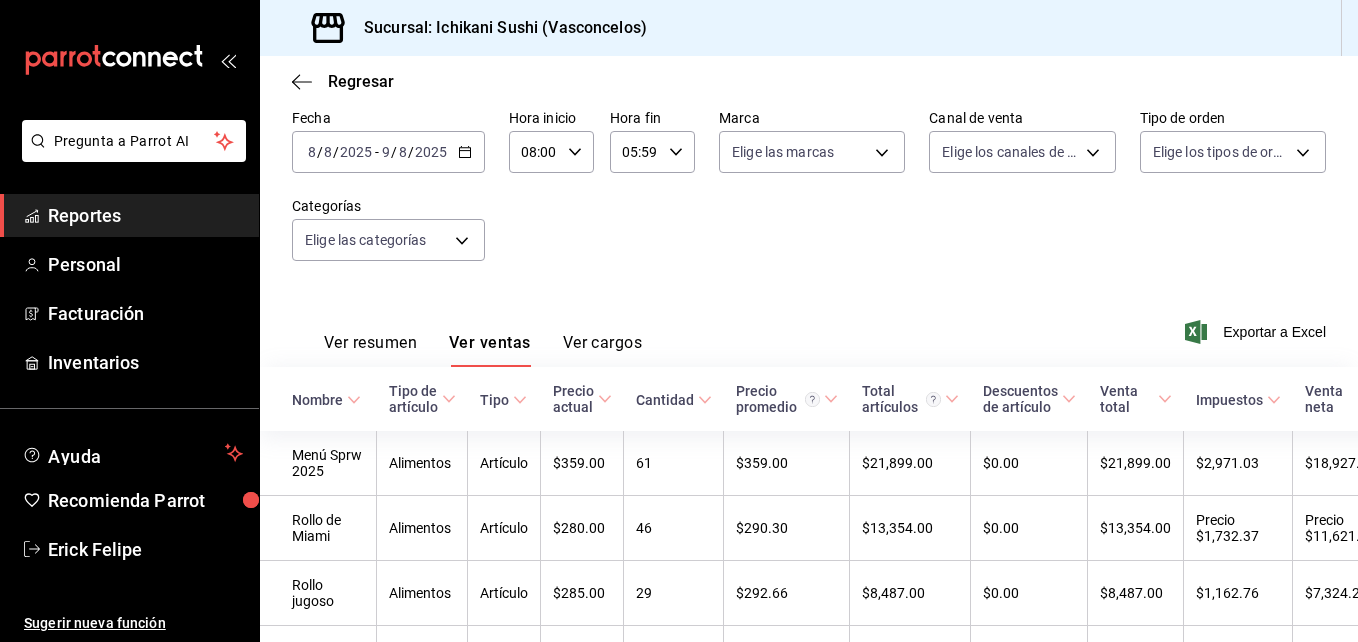scroll, scrollTop: 316, scrollLeft: 0, axis: vertical 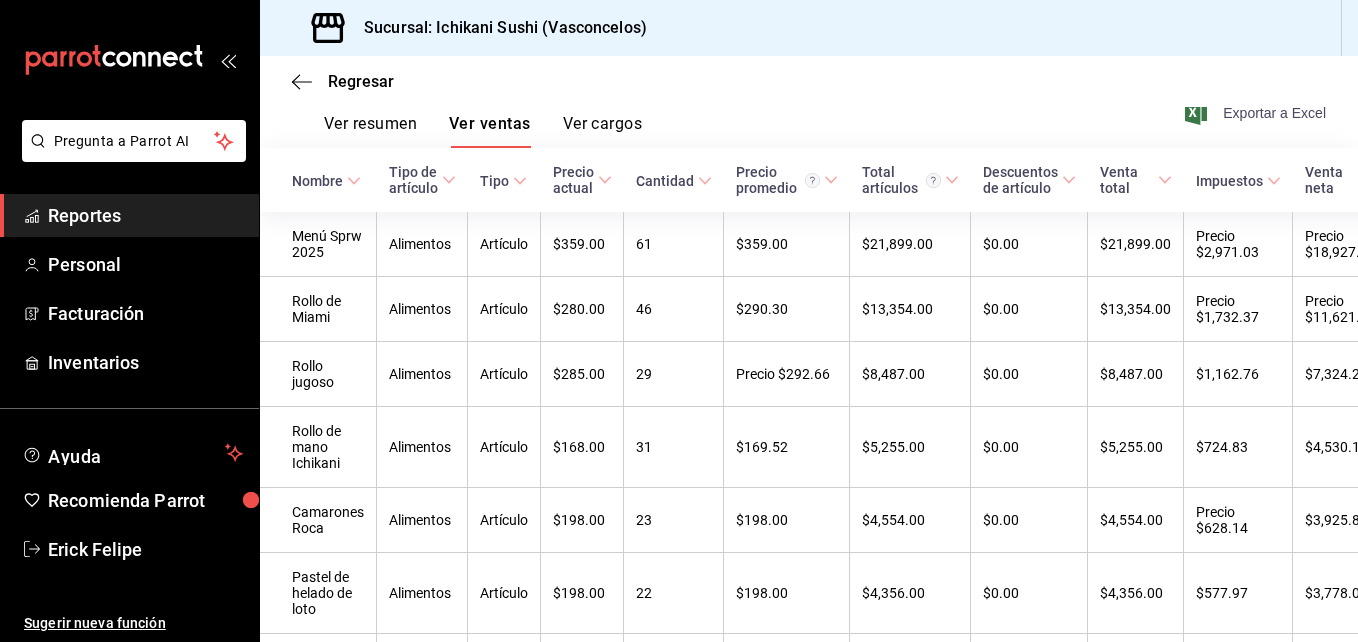 click on "Exportar a Excel" at bounding box center (1274, 113) 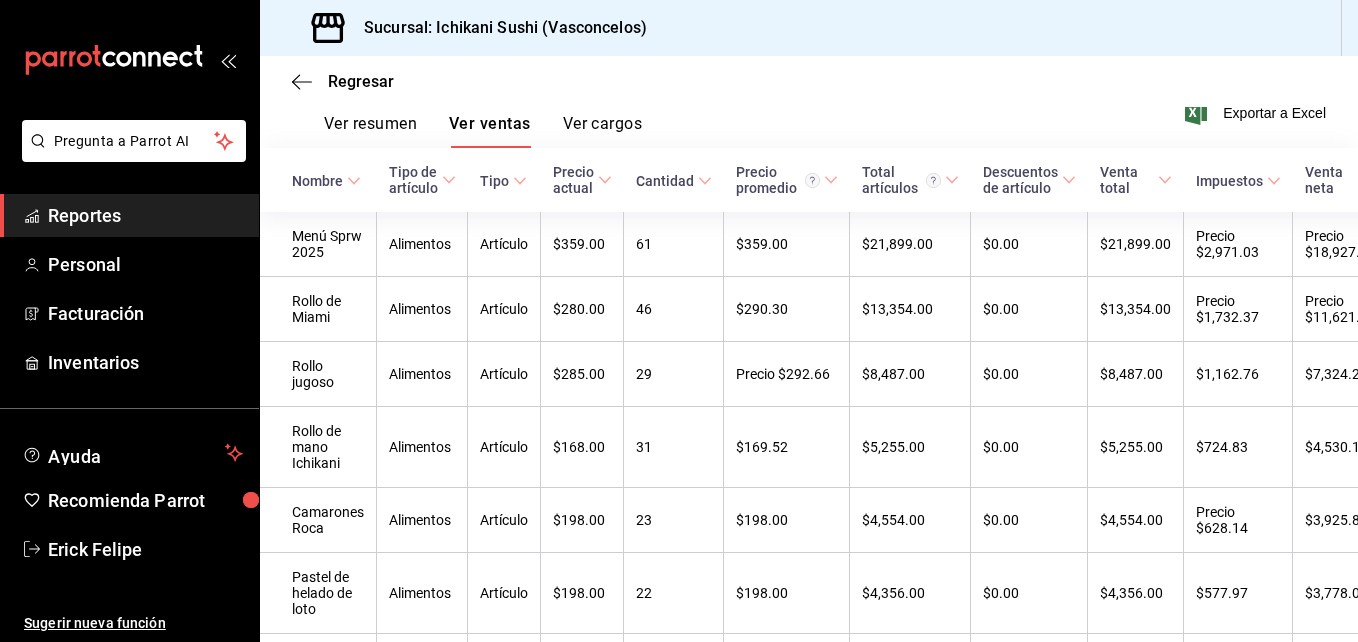 click on "Ver resumen" at bounding box center [370, 124] 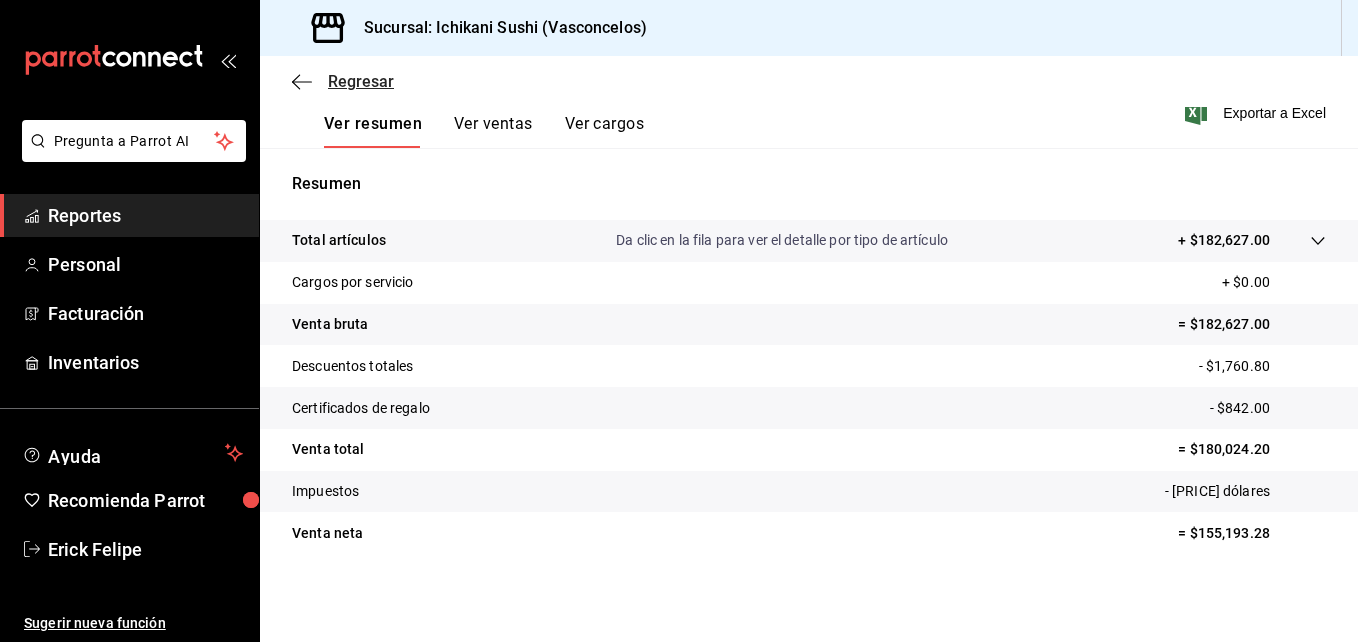 click on "Regresar" at bounding box center [343, 81] 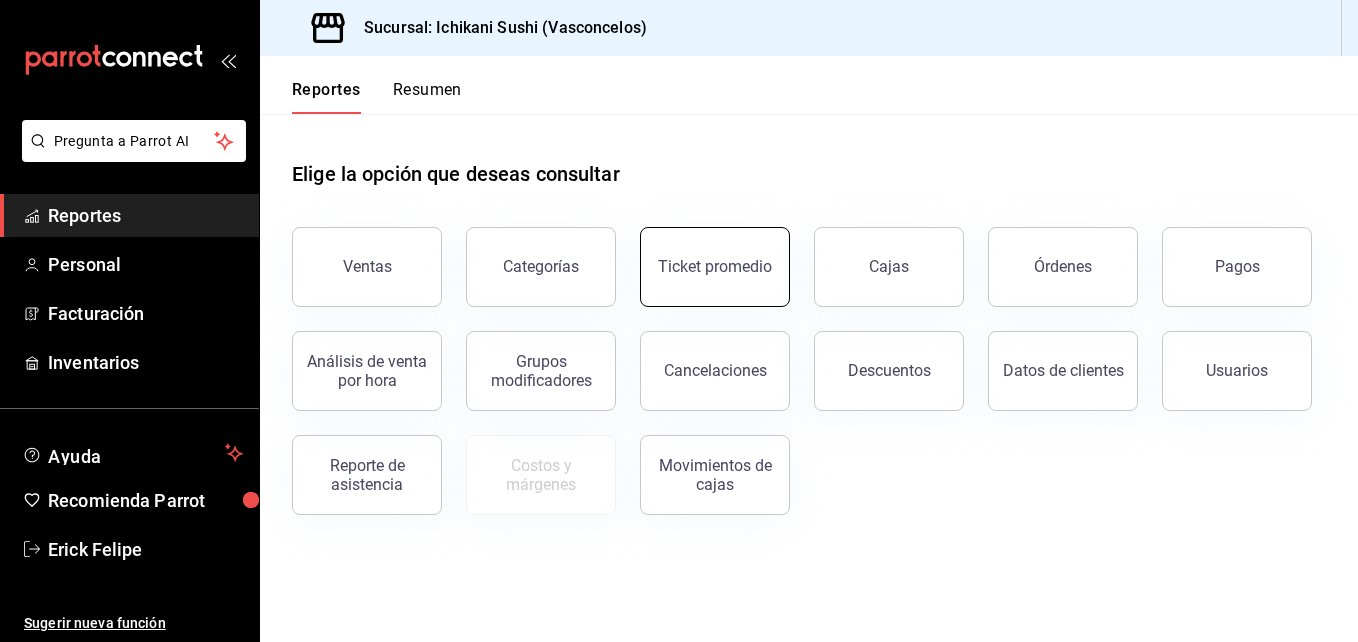 click on "Ticket promedio" at bounding box center (715, 267) 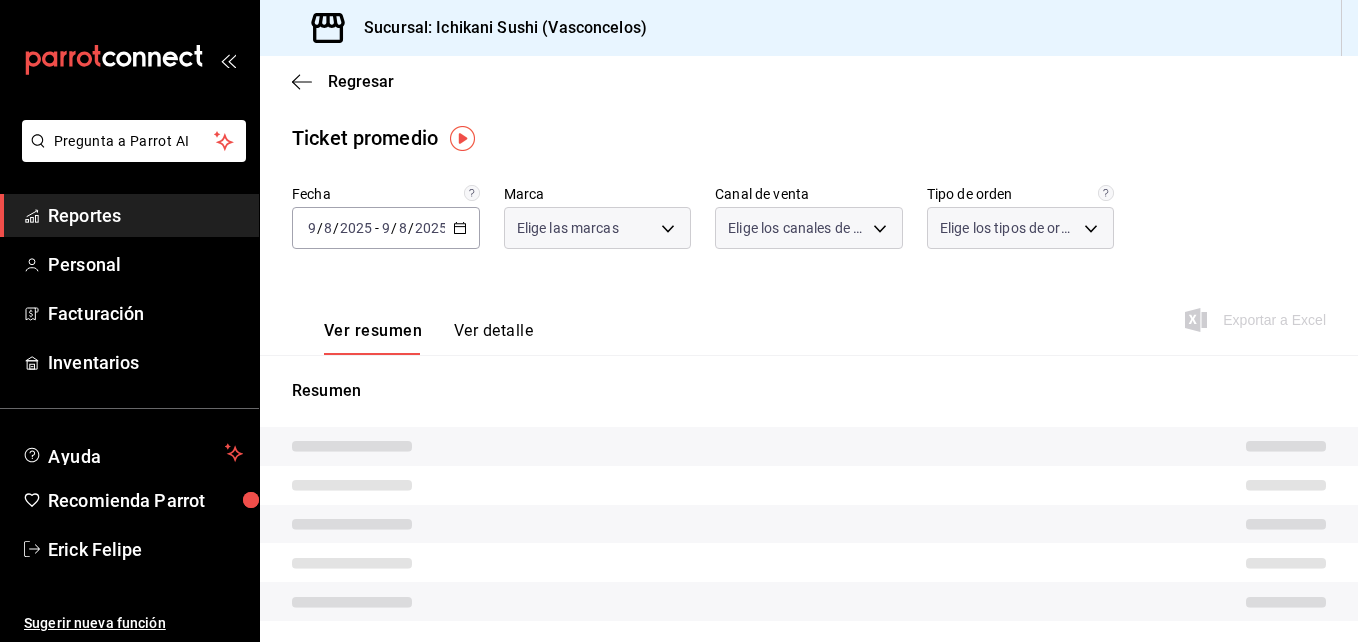 type on "[UUID]" 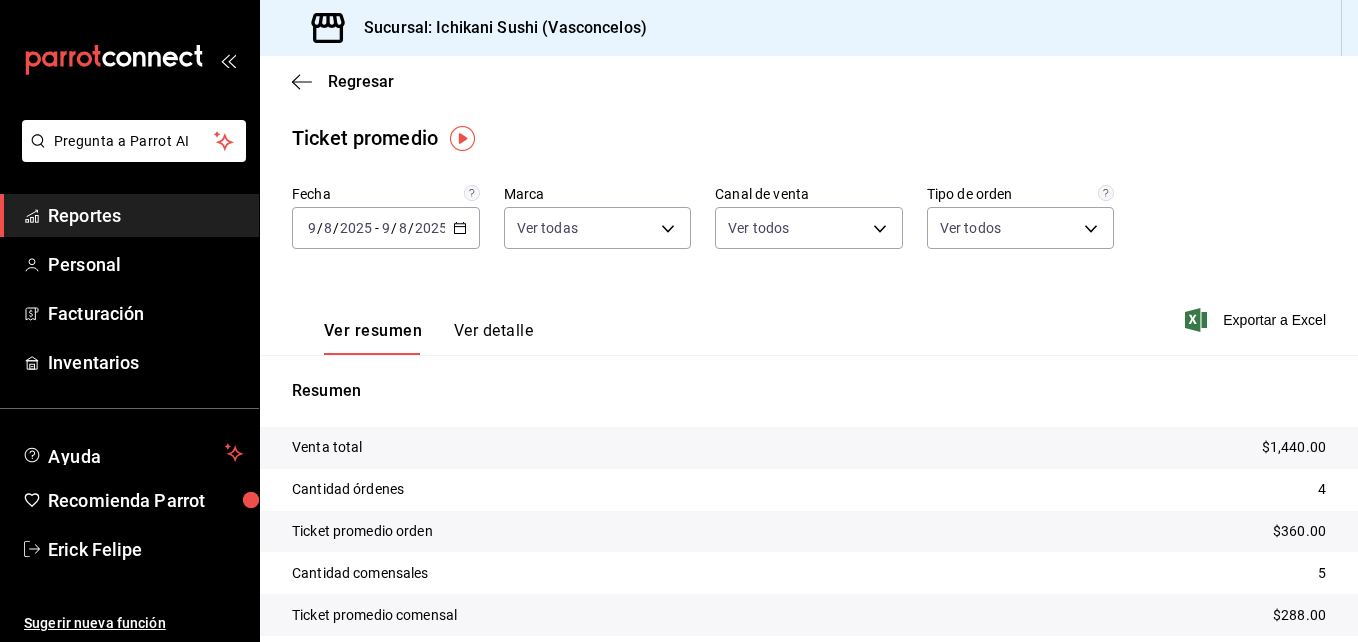 click 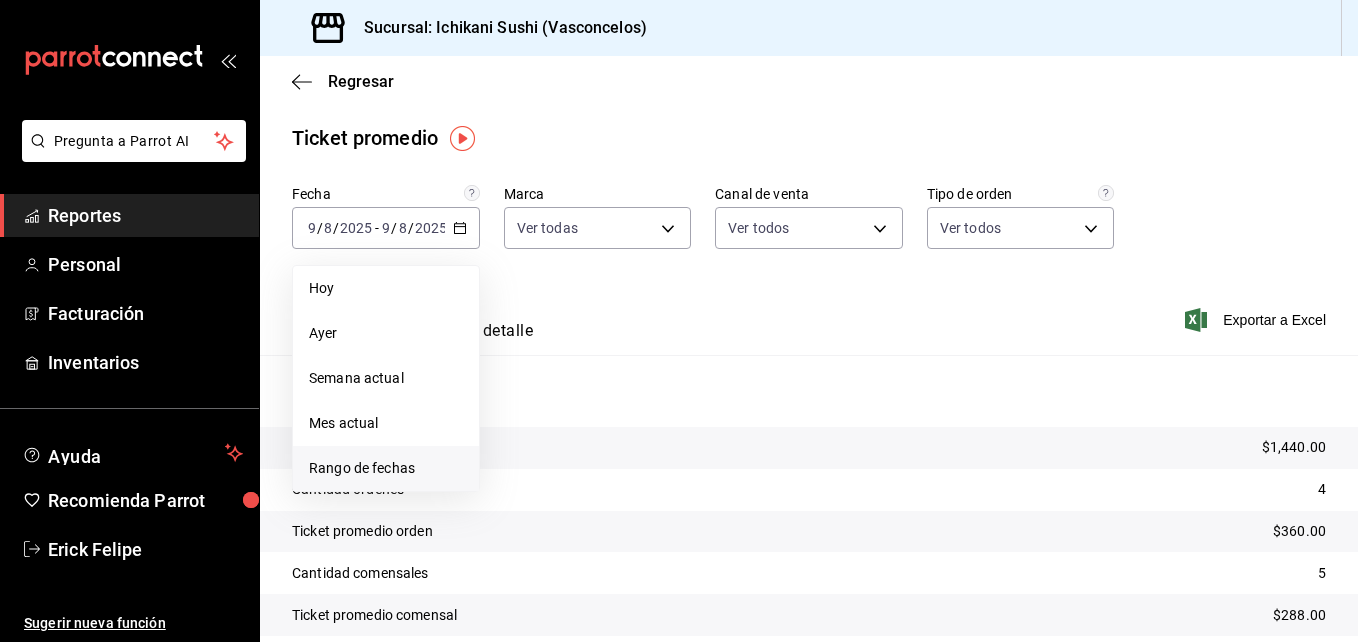 click on "Rango de fechas" at bounding box center (386, 468) 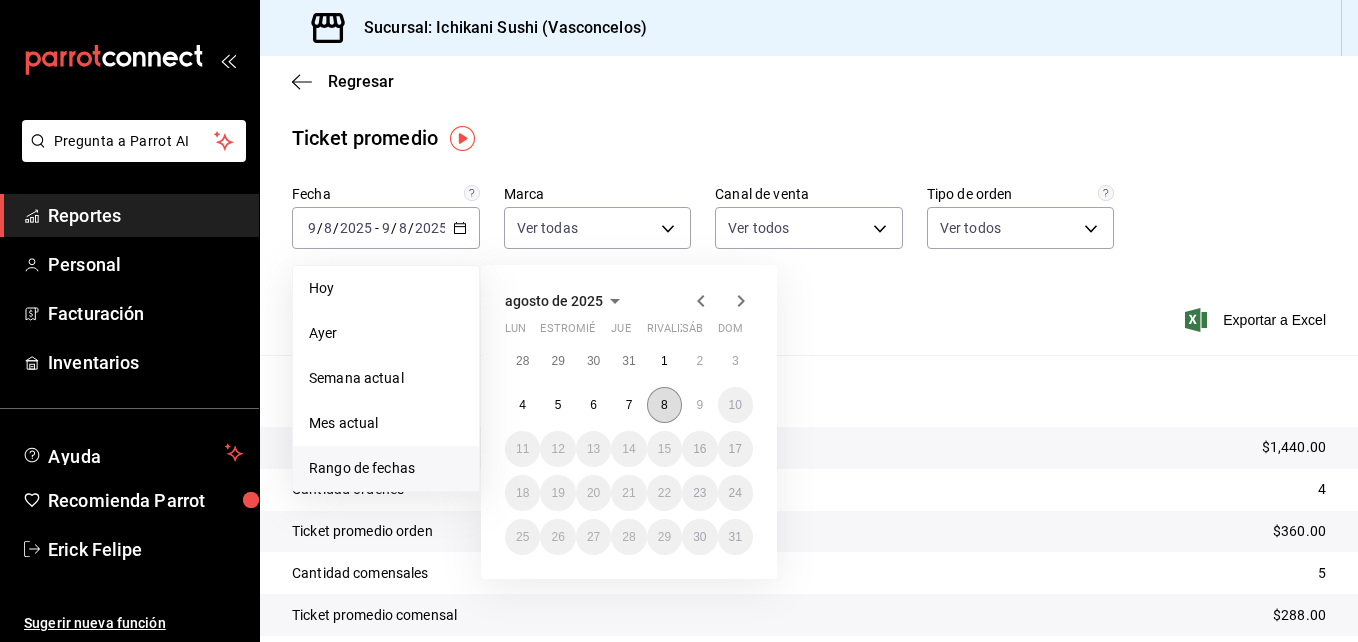 click on "8" at bounding box center [664, 405] 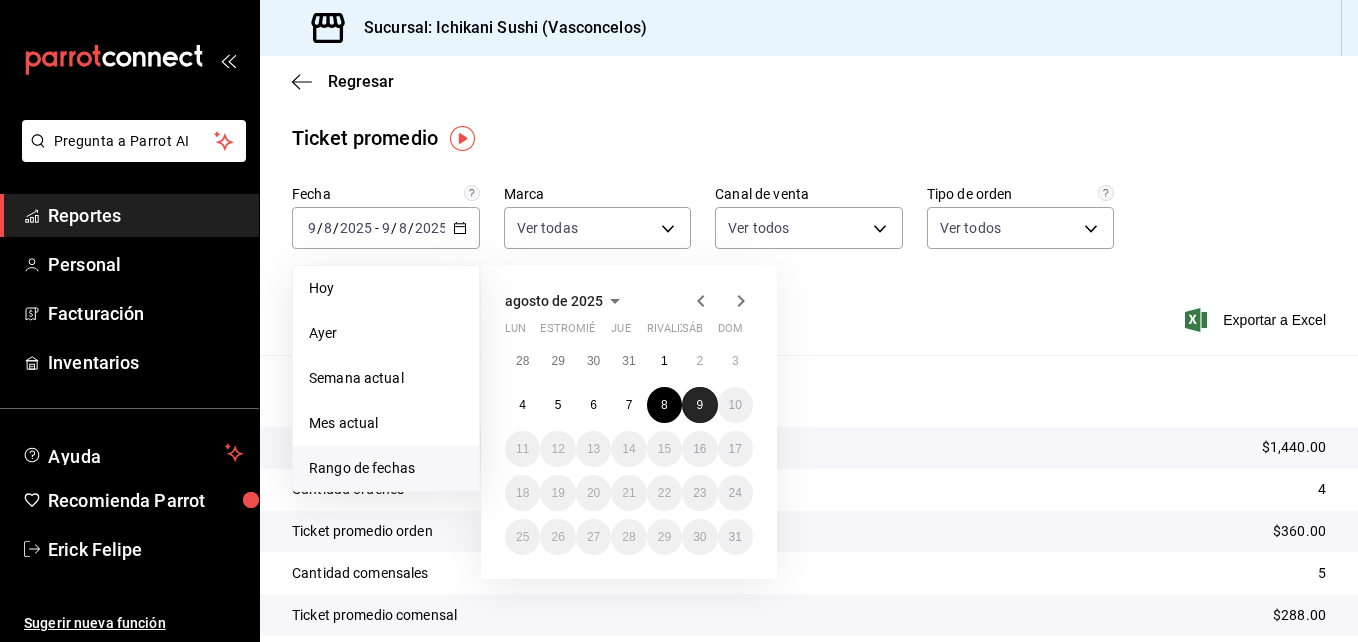 click on "9" at bounding box center (699, 405) 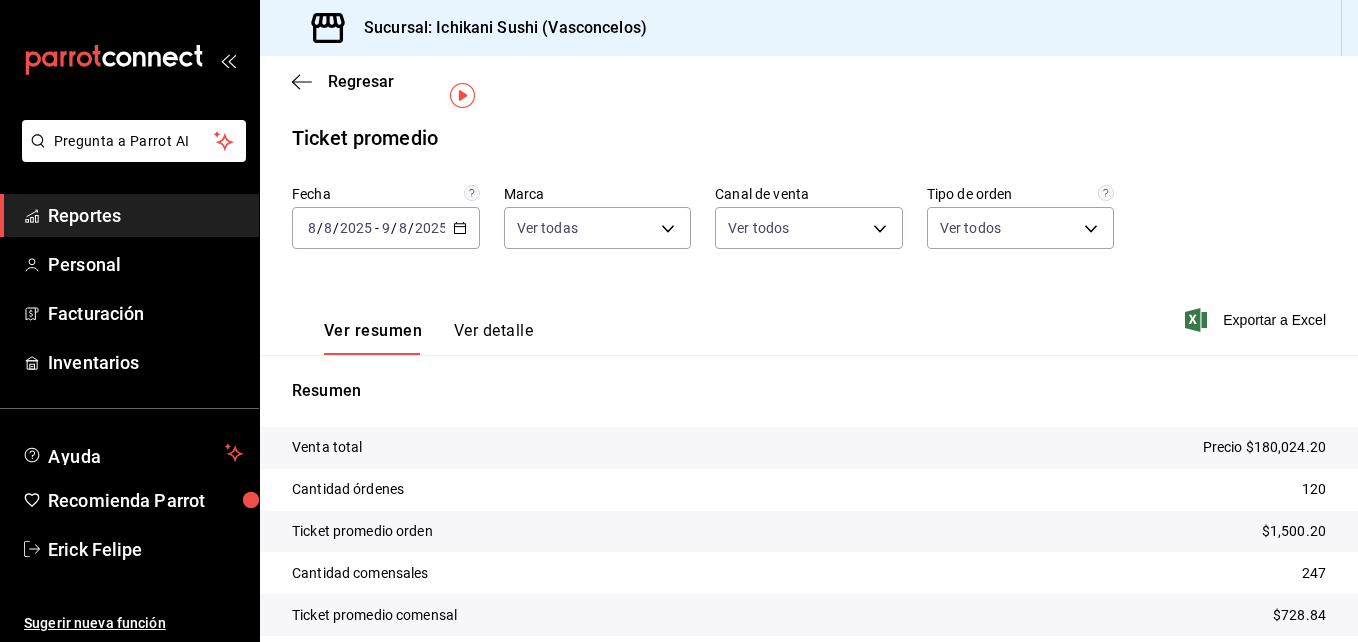 scroll, scrollTop: 82, scrollLeft: 0, axis: vertical 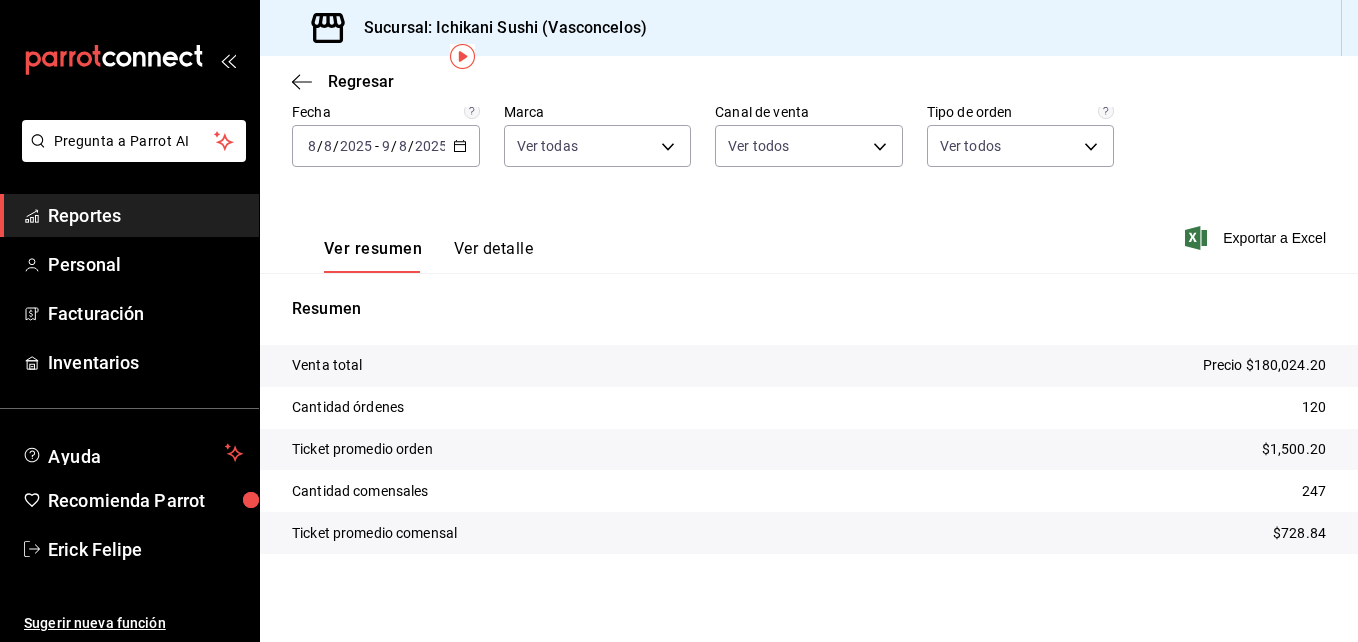 click on "Regresar" at bounding box center (809, 81) 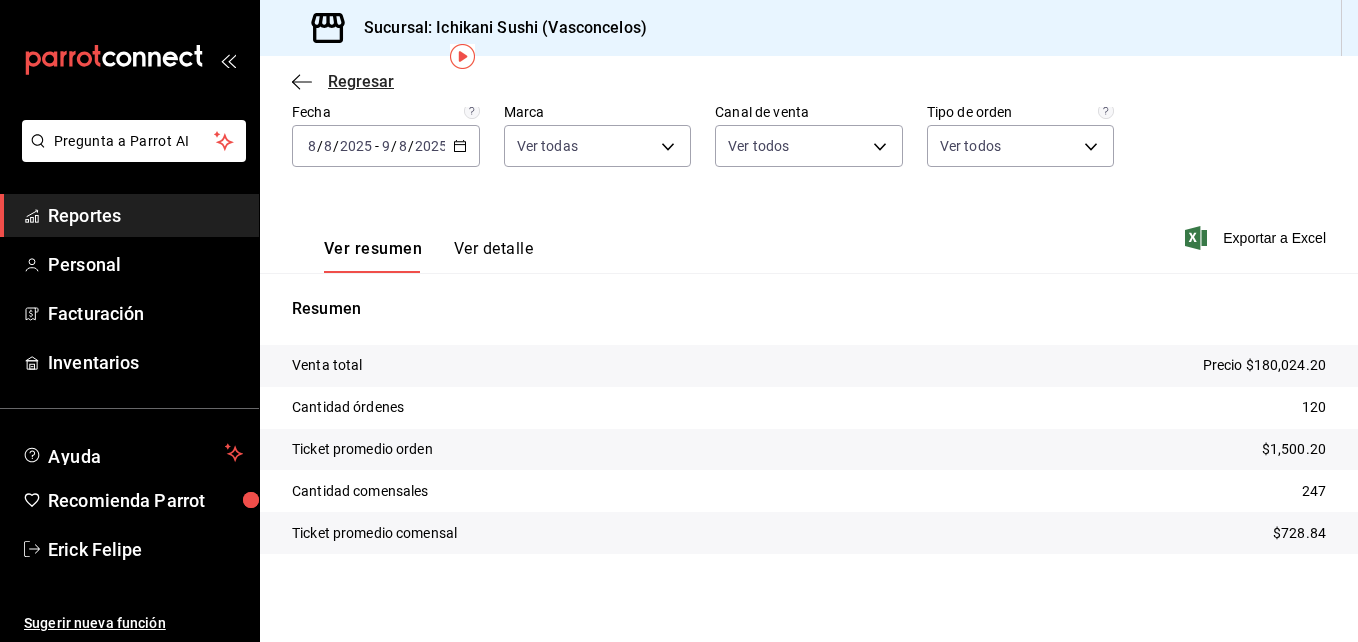 click 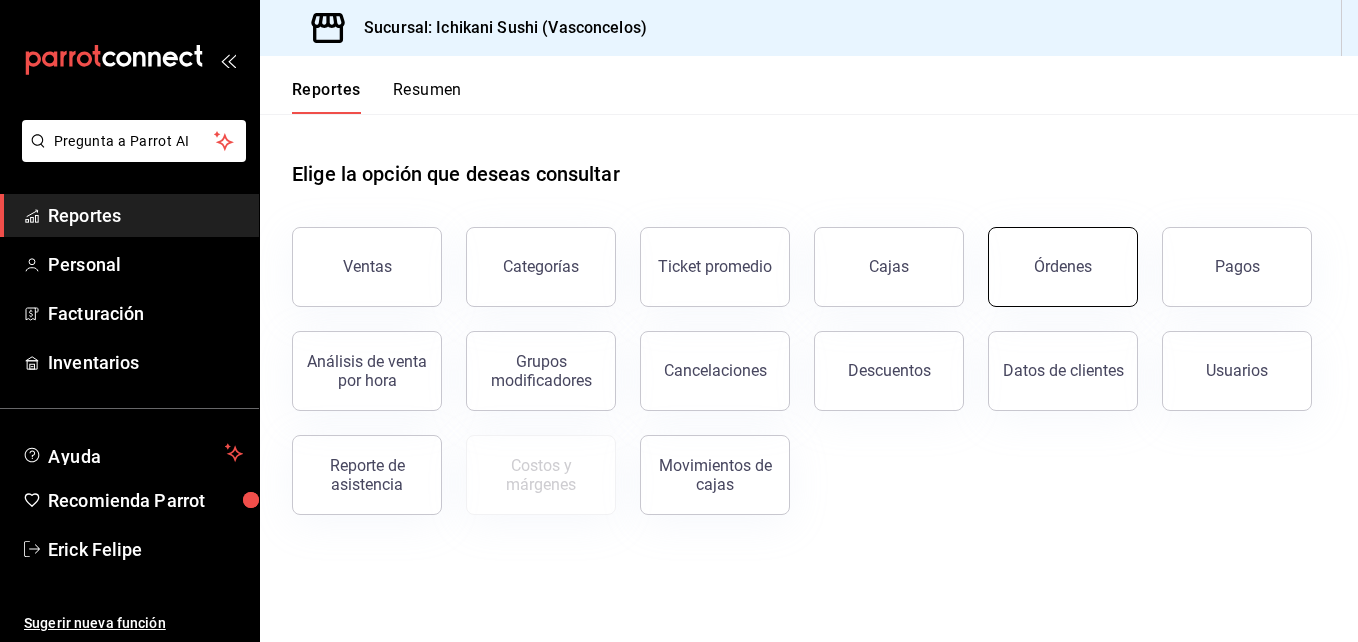 click on "Órdenes" at bounding box center [1063, 267] 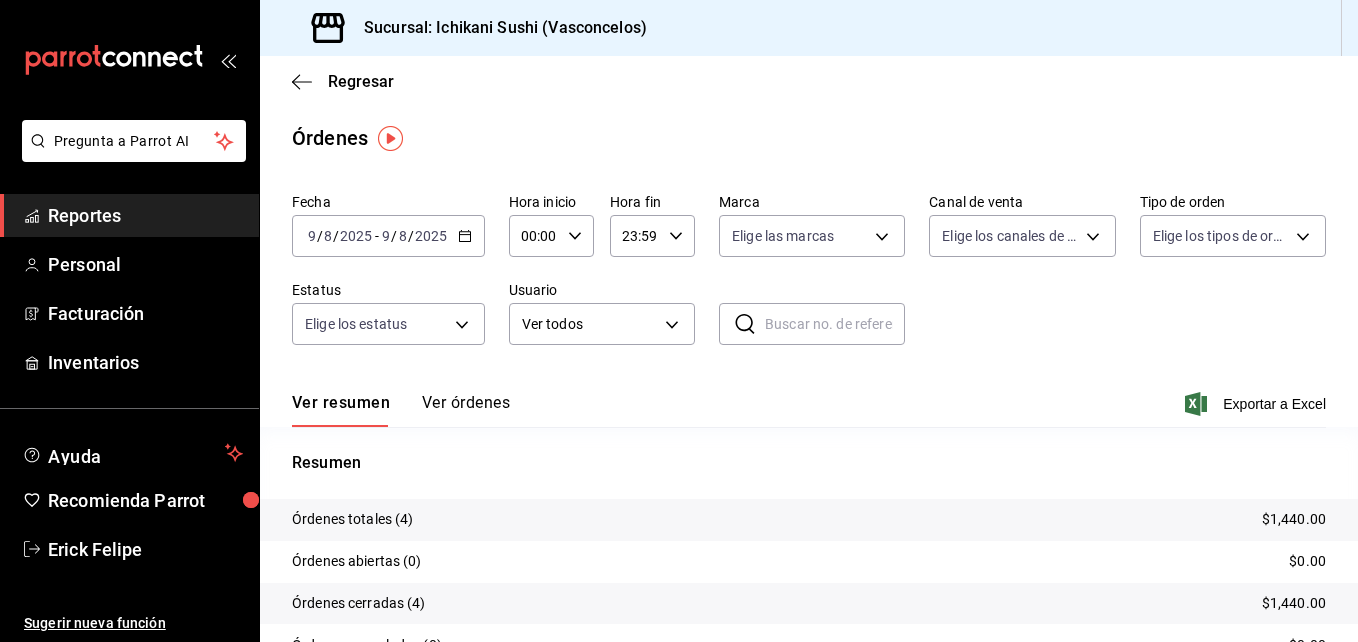 click 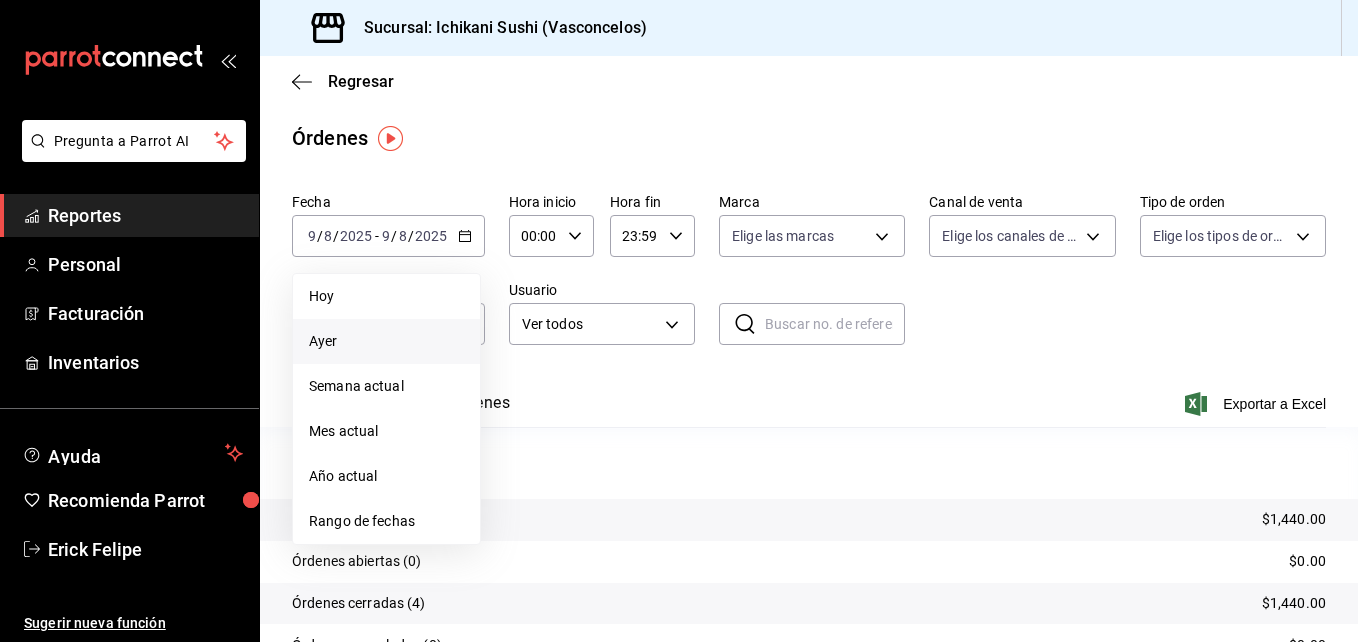 click on "Ayer" at bounding box center (386, 341) 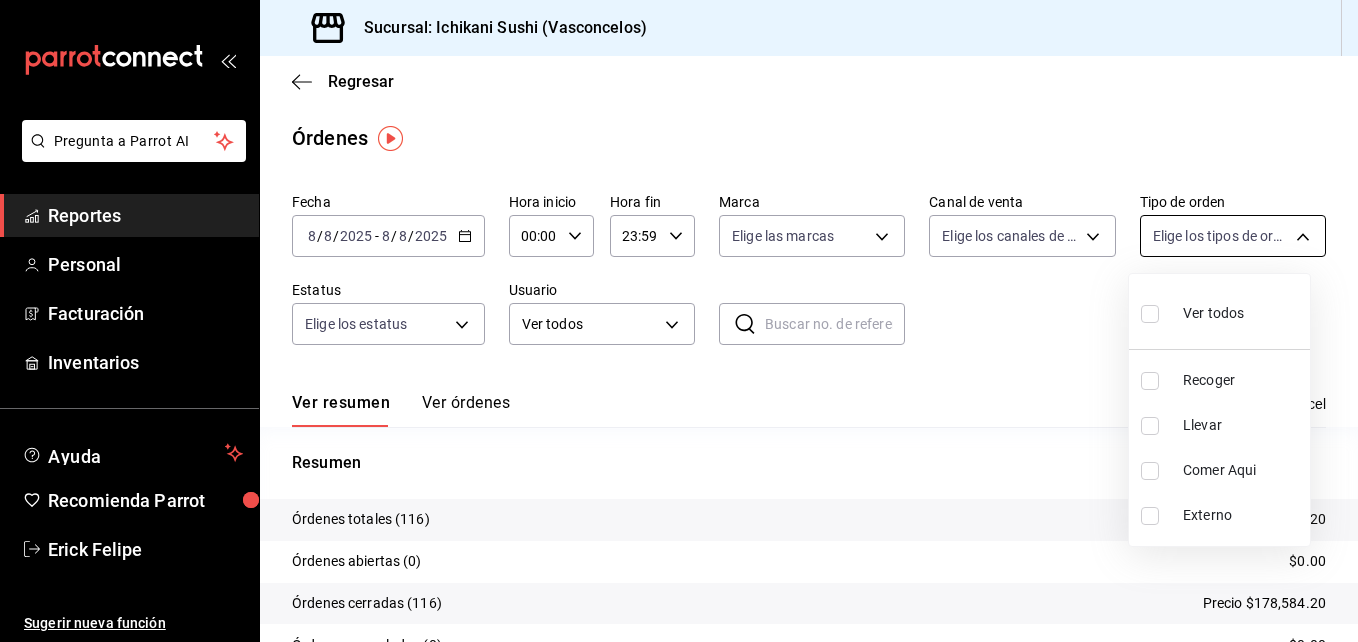 click on "Pregunta a Parrot AI Reportes   Personal   Facturación   Inventarios   Ayuda Recomienda Parrot   Erick Felipe   Sugerir nueva función   Sucursal: Ichikani Sushi (Vasconcelos) Regresar Órdenes Fecha [DATE] [TIME] - [DATE] [TIME] Hora inicio [TIME] Hora inicio Hora fin [TIME] Hora fin Marca Elige las marcas Canal de venta Elige los canales de venta Tipo de orden Elige los tipos de orden Estatus Elige los estatus Usuario Ver todos ALL ​ ​ Ver resumen Ver órdenes Exportar a Excel Resumen Órdenes totales (116) Precio [PRICE] Órdenes abiertas (0) $0.00 Órdenes cerradas (116) Precio [PRICE] Órdenes canceladas (0) $0.00 Órdenes negadas (0) $0.00 ¿Quieres ver el consumo promedio por orden y comensal? Ve al reporte de Ticket promedio Pregunta a Parrot AI Reportes   Personal   Facturación   Inventarios   Ayuda Recomienda Parrot   Erick Felipe   Sugerir nueva función   GANA 1 MES GRATIS EN TU SUSCRIPCIÓN AQUÍ Ver video tutorial Ir a video Visitar centro de ayuda ([PHONE])" at bounding box center [679, 321] 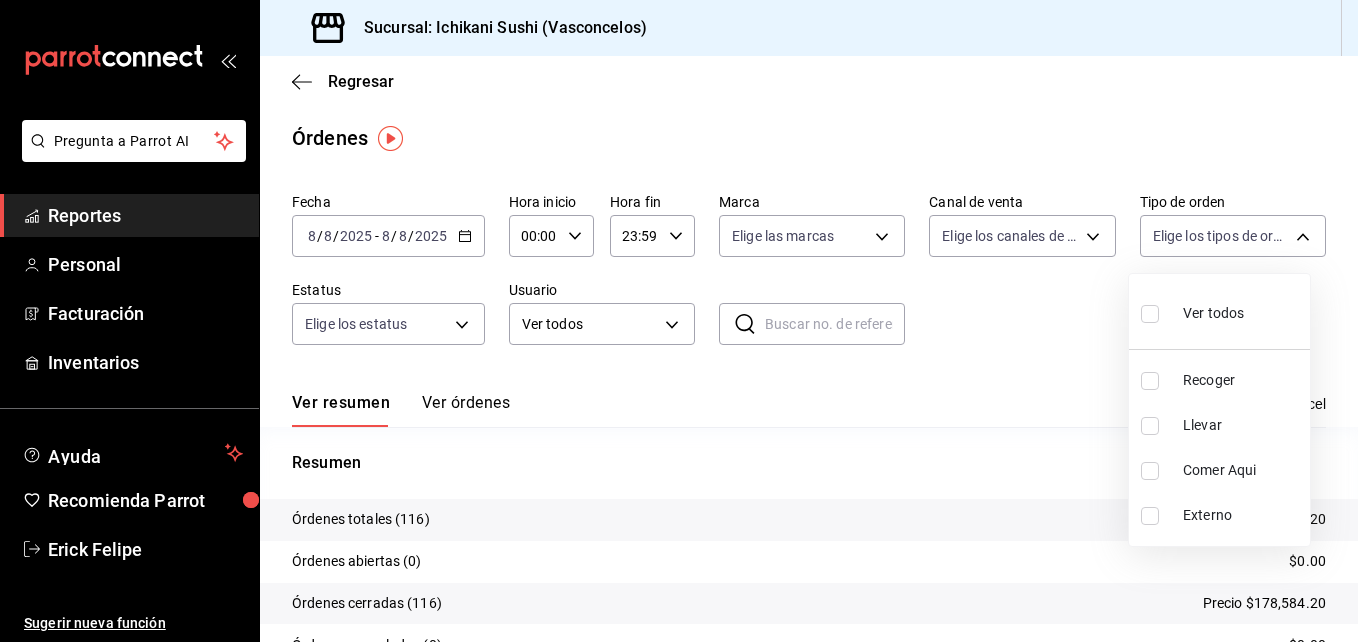 click at bounding box center [1150, 426] 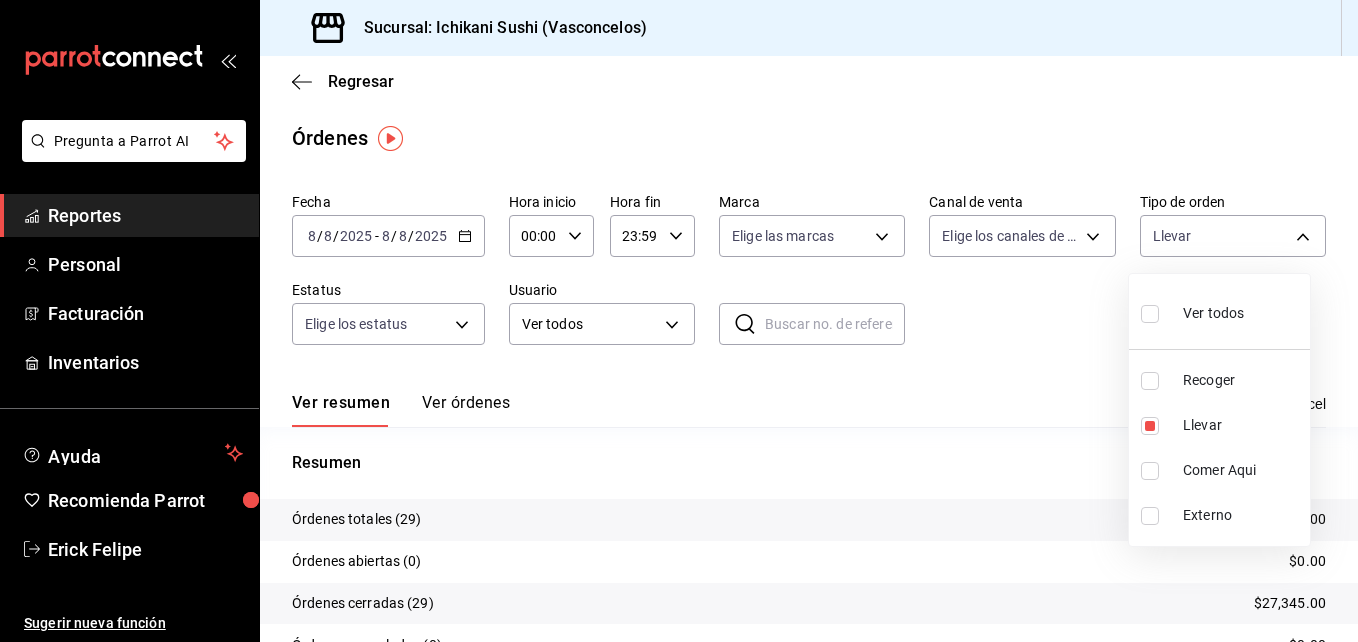 click at bounding box center (679, 321) 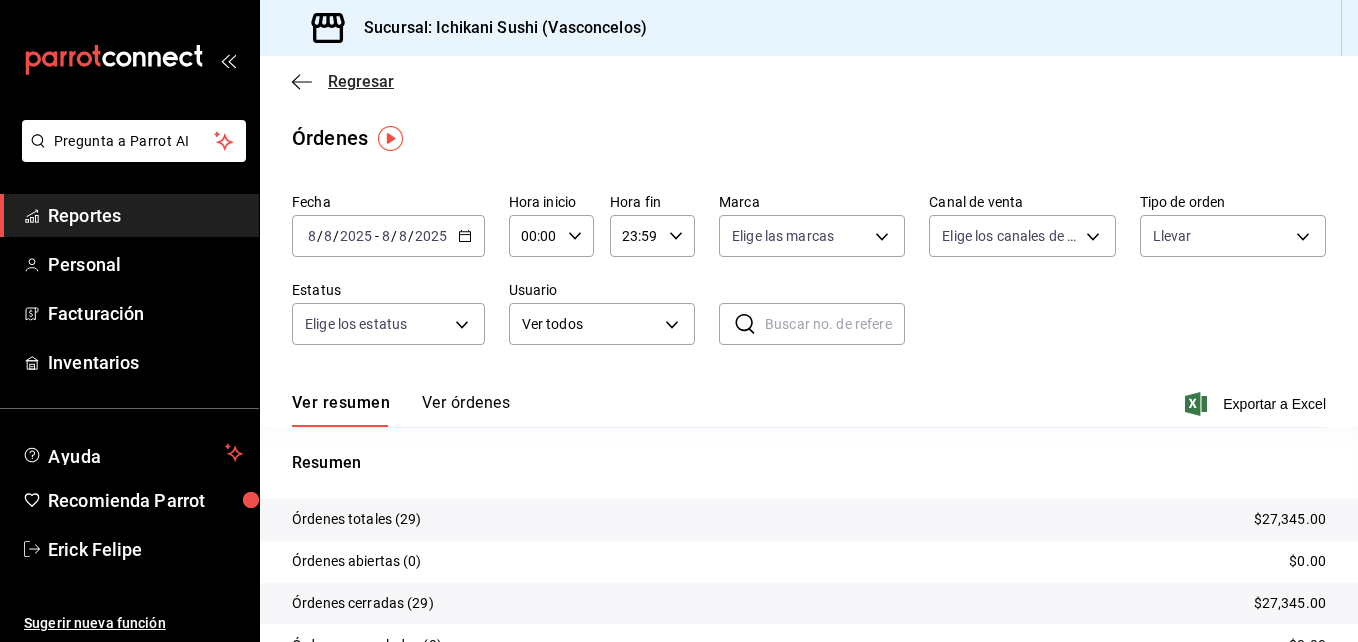 click 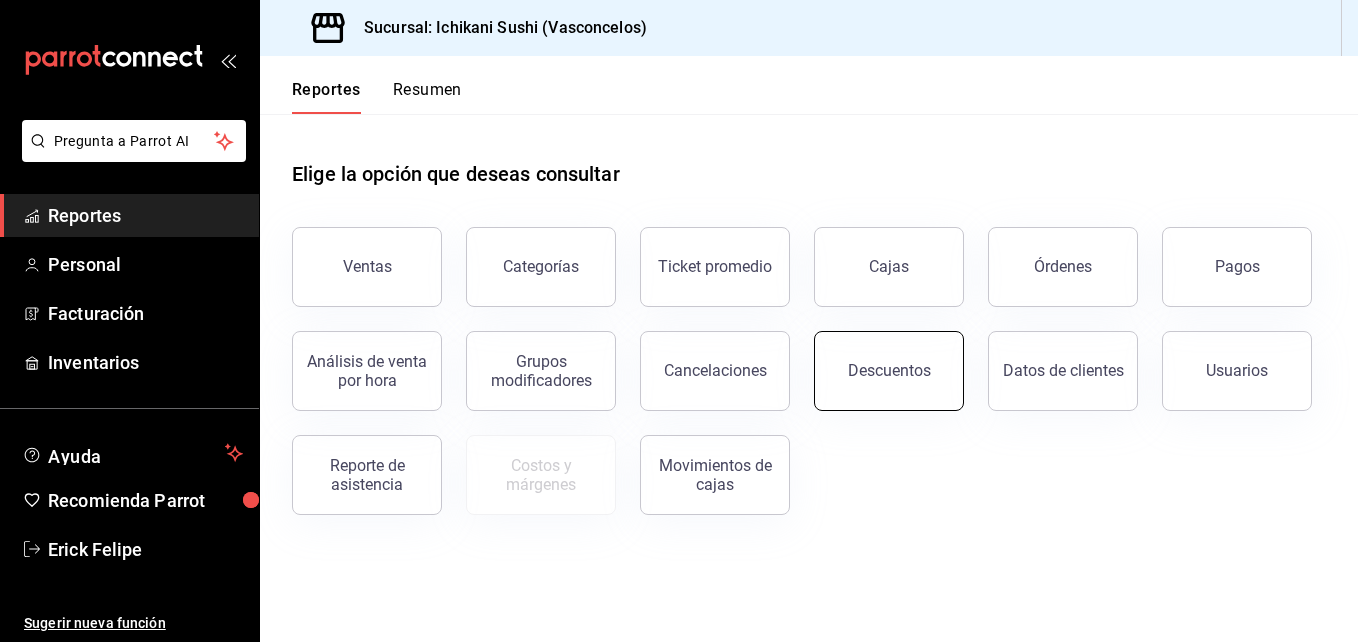click on "Descuentos" at bounding box center (889, 371) 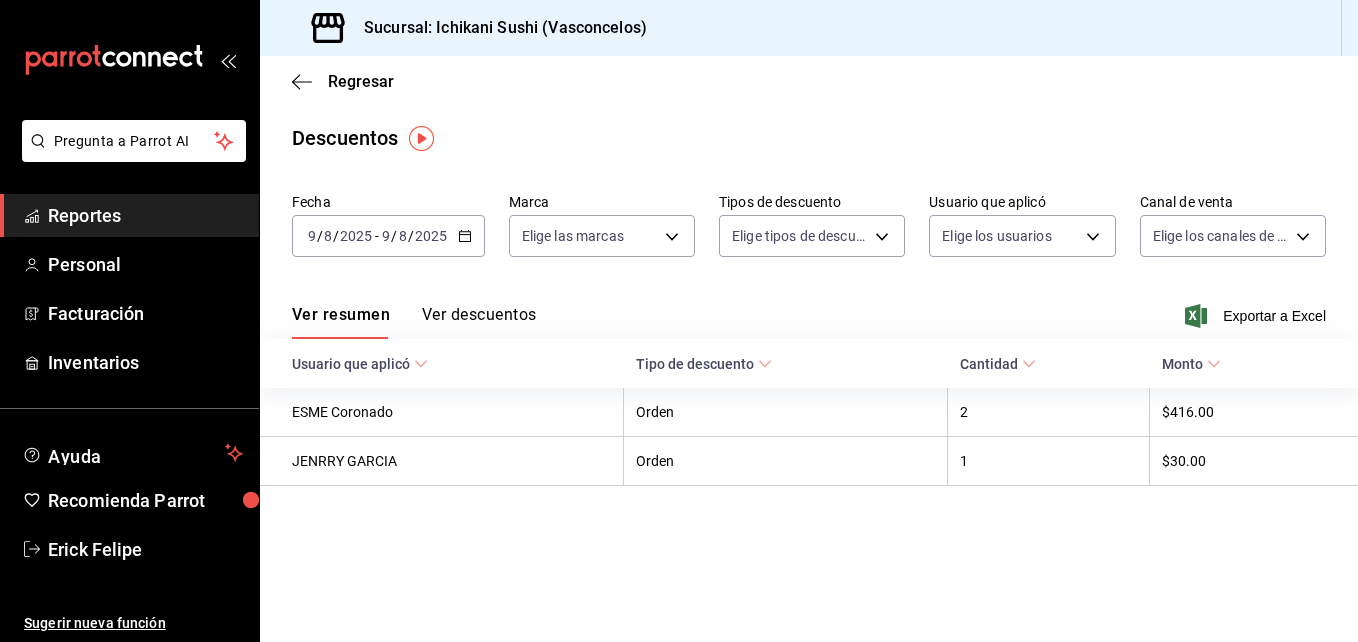 click 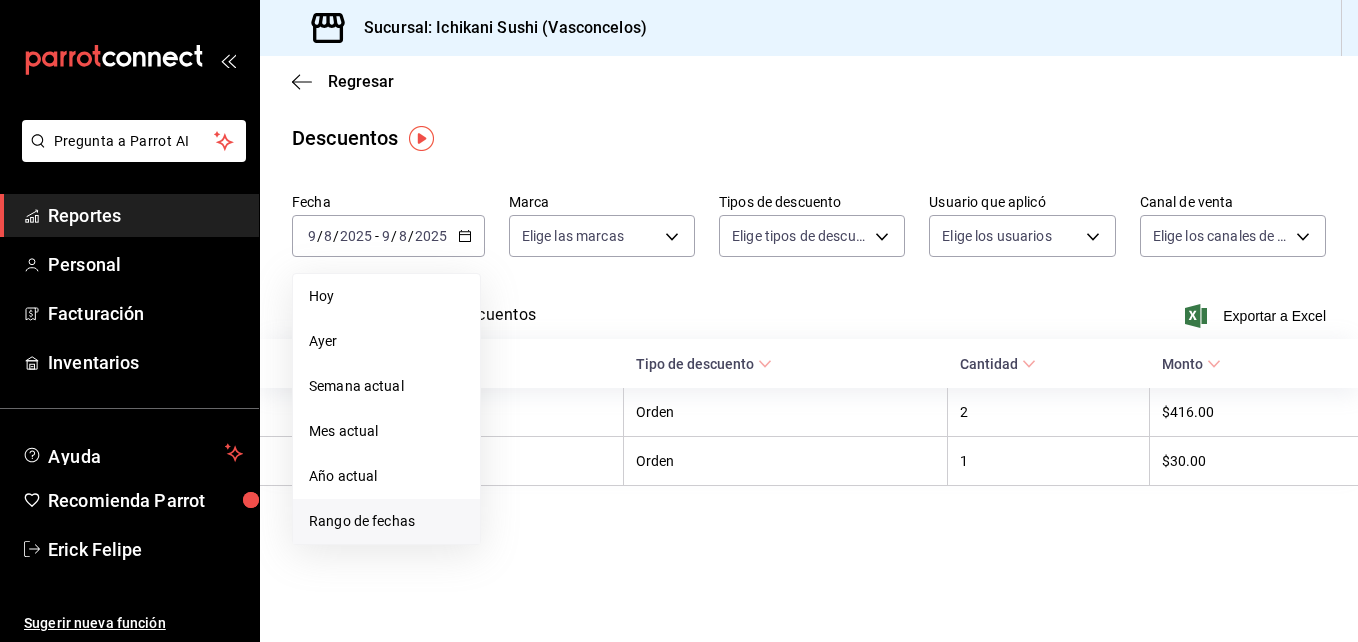 click on "Rango de fechas" at bounding box center (386, 521) 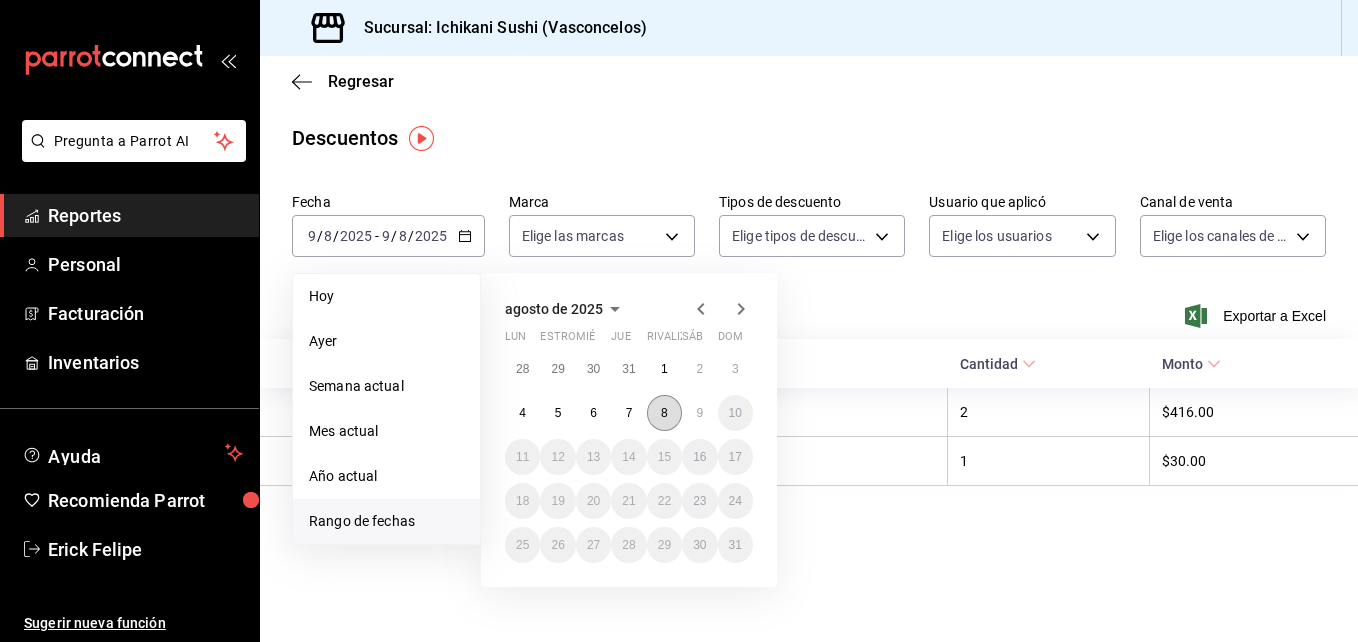 click on "8" at bounding box center (664, 413) 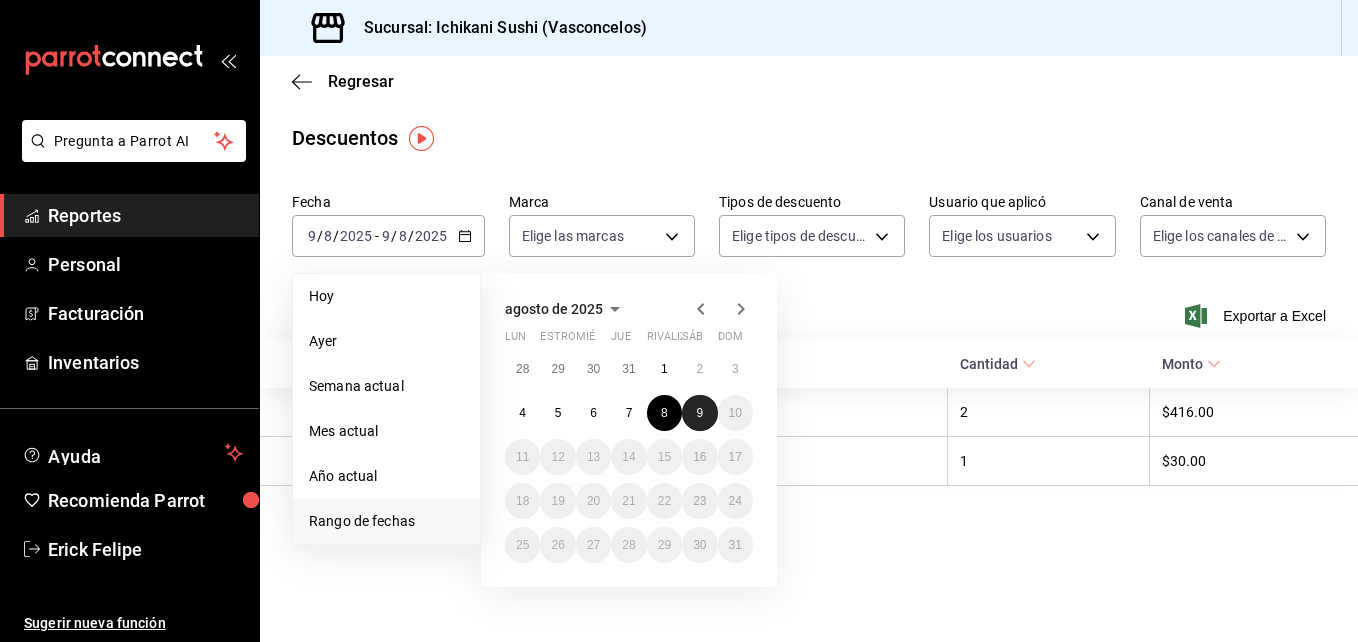 click on "9" at bounding box center (699, 413) 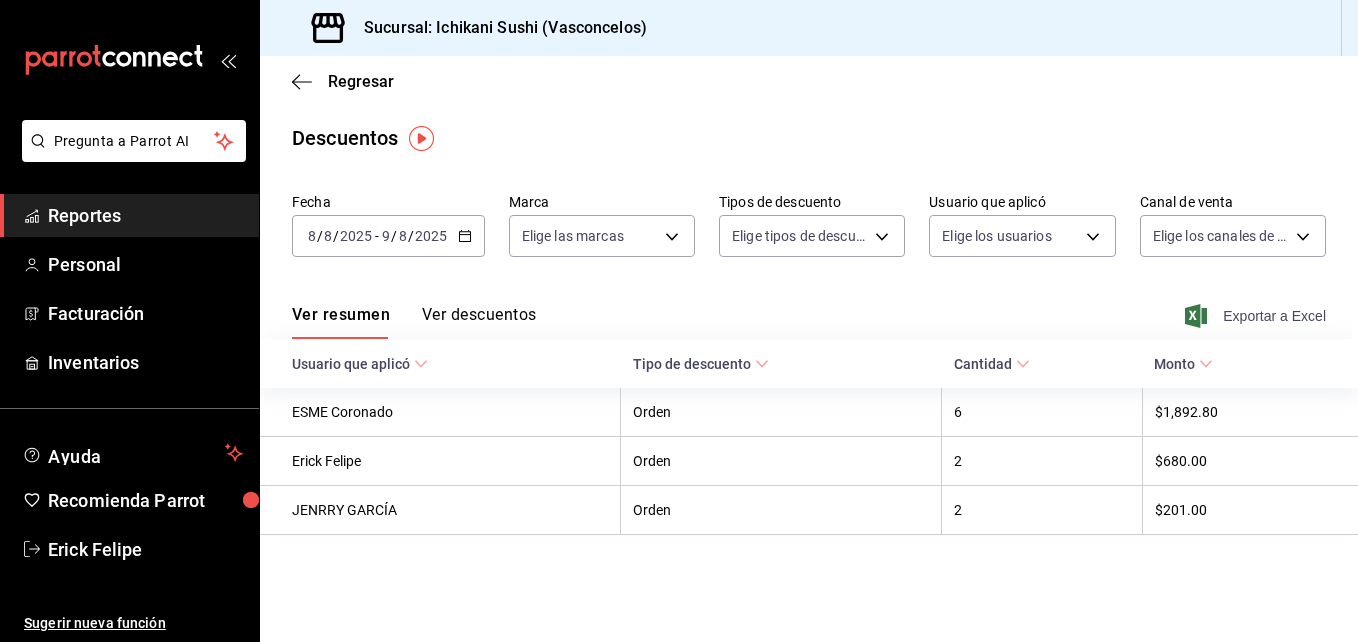 click on "Exportar a Excel" at bounding box center (1257, 316) 